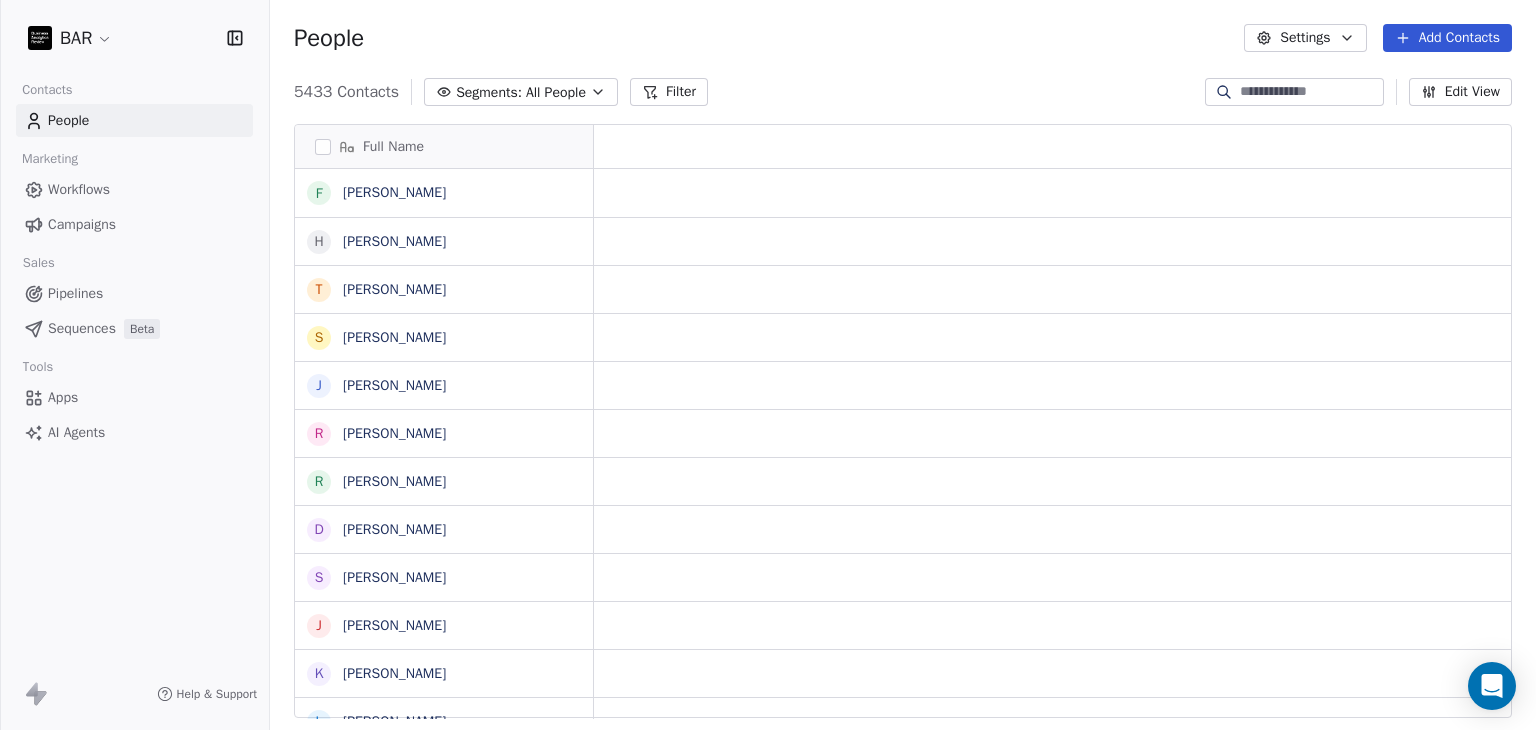 scroll, scrollTop: 0, scrollLeft: 0, axis: both 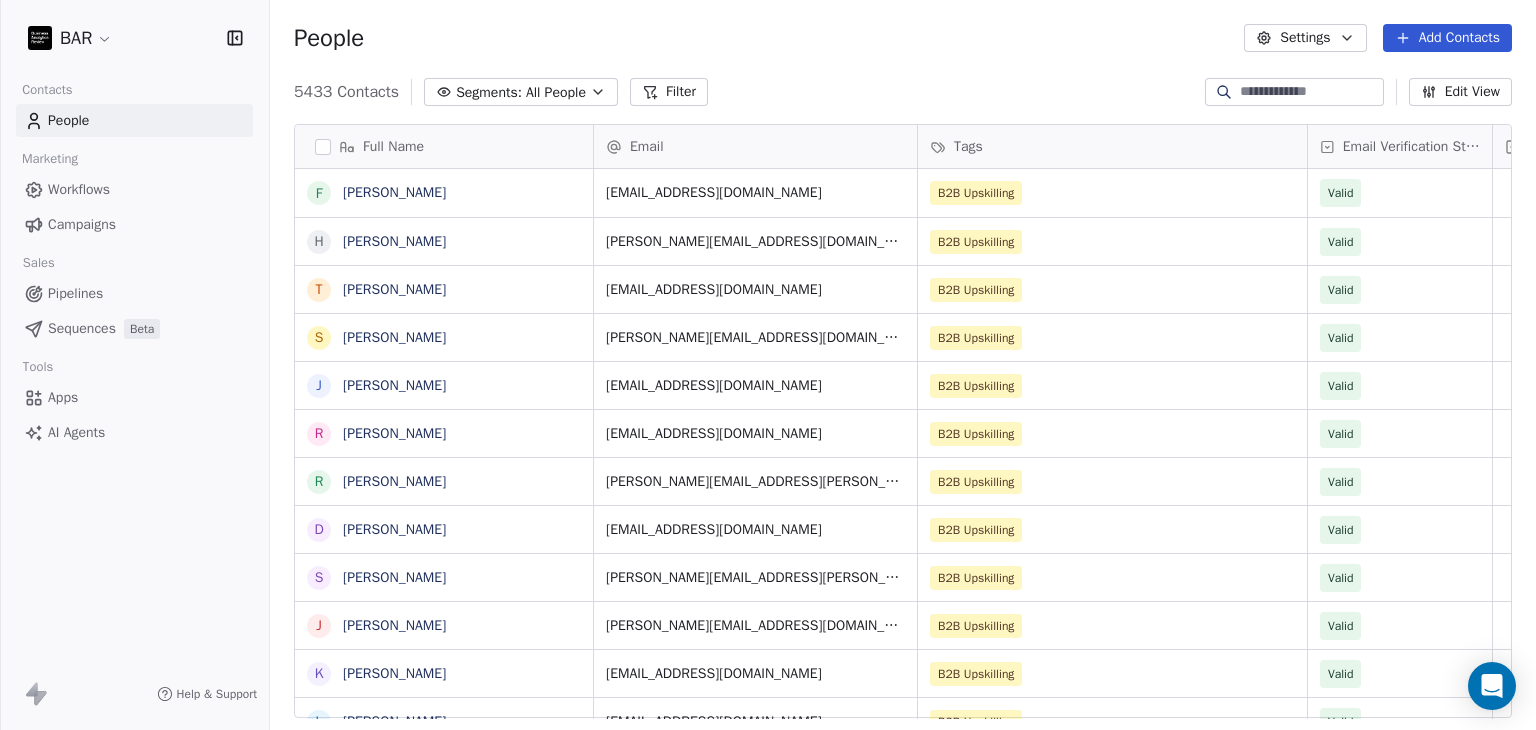 click on "5433 Contacts Segments: All People Filter  Edit View" at bounding box center (903, 92) 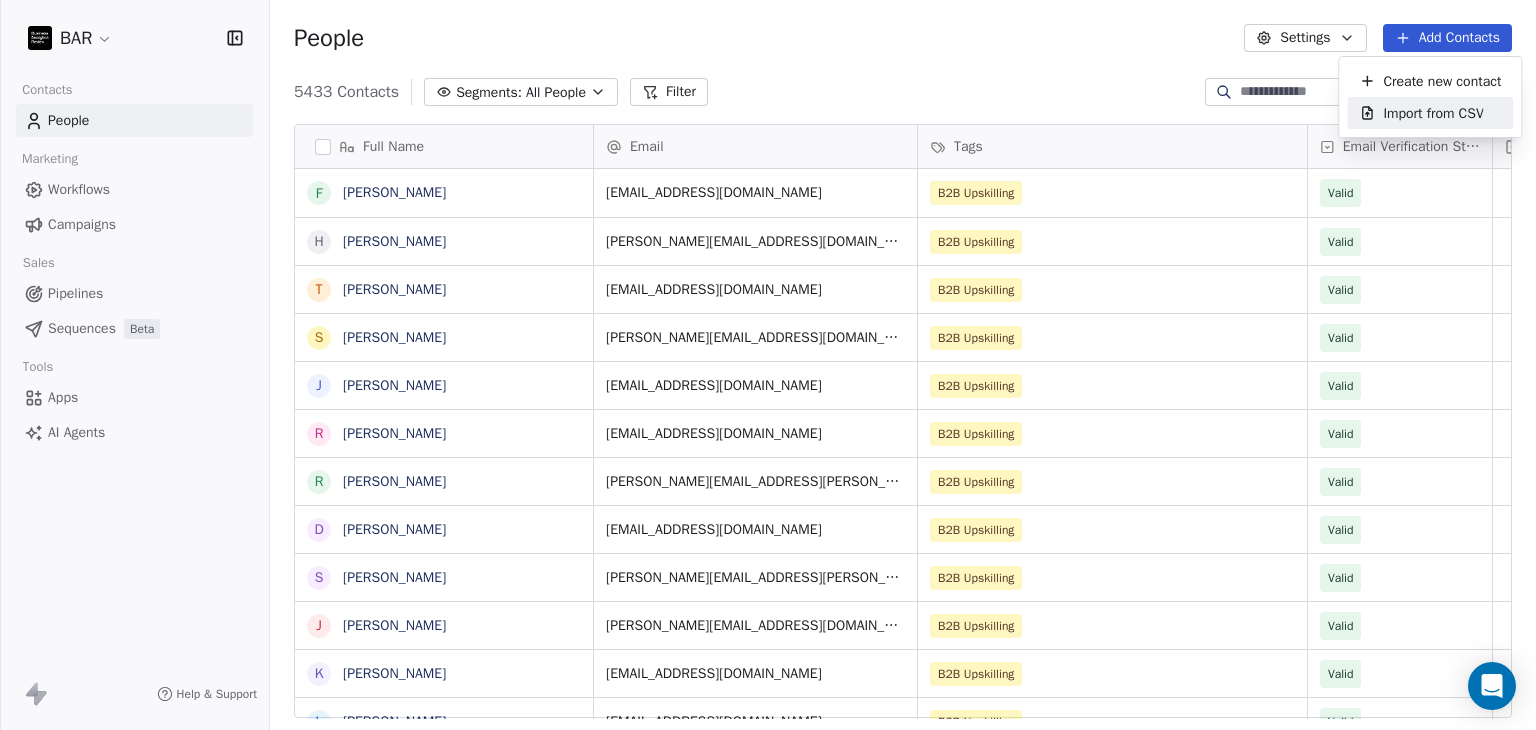 click on "Import from CSV" at bounding box center (1433, 113) 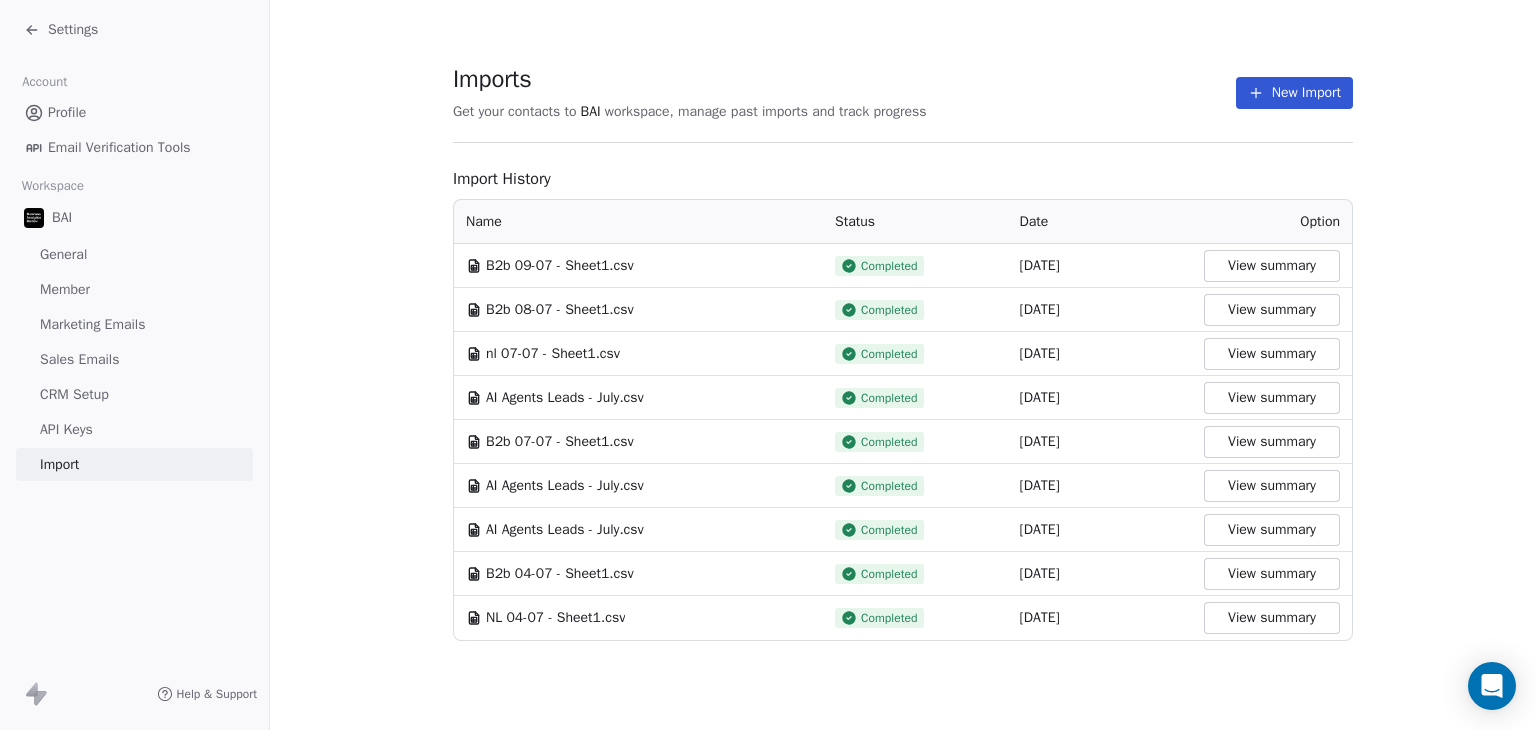 click on "New Import" at bounding box center [1294, 93] 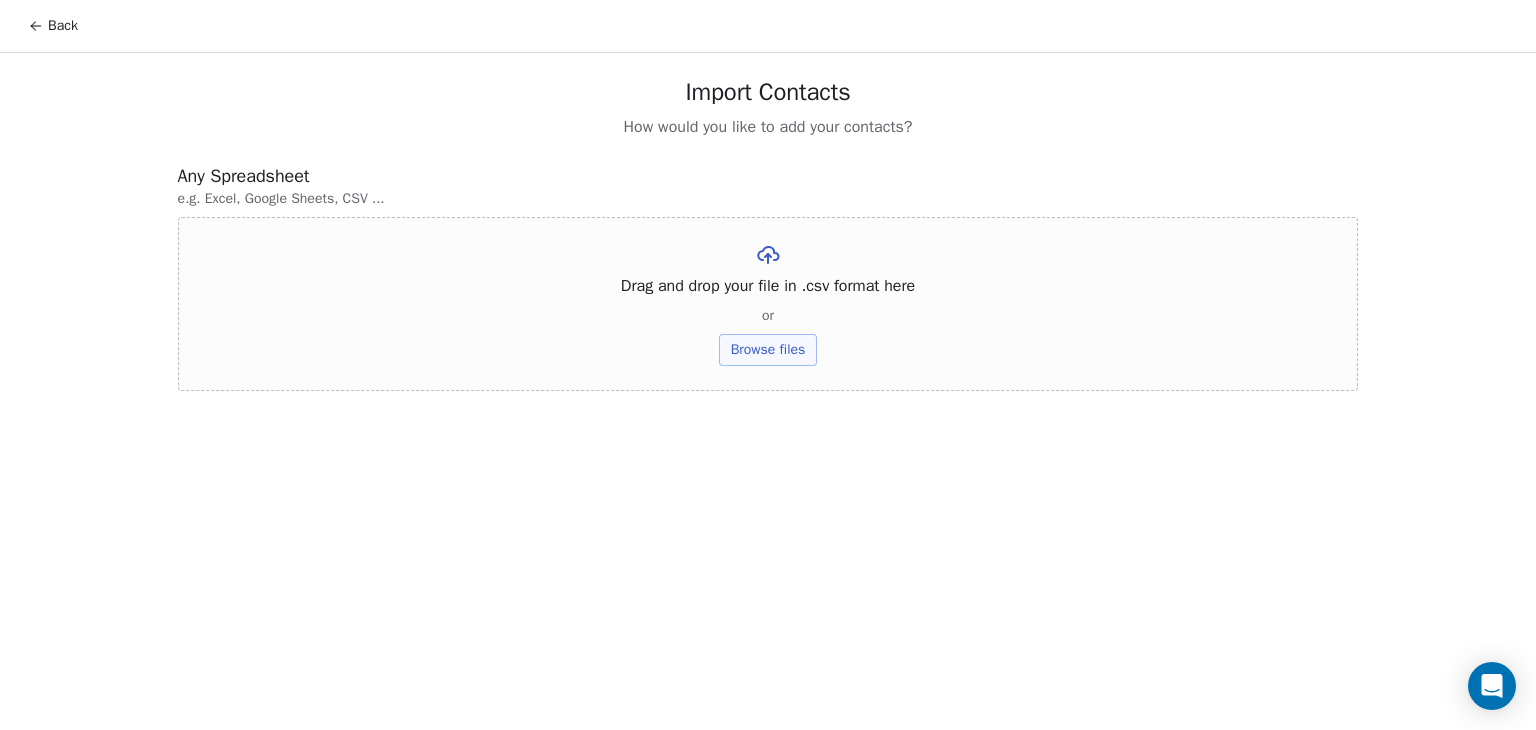 click on "Browse files" at bounding box center [768, 350] 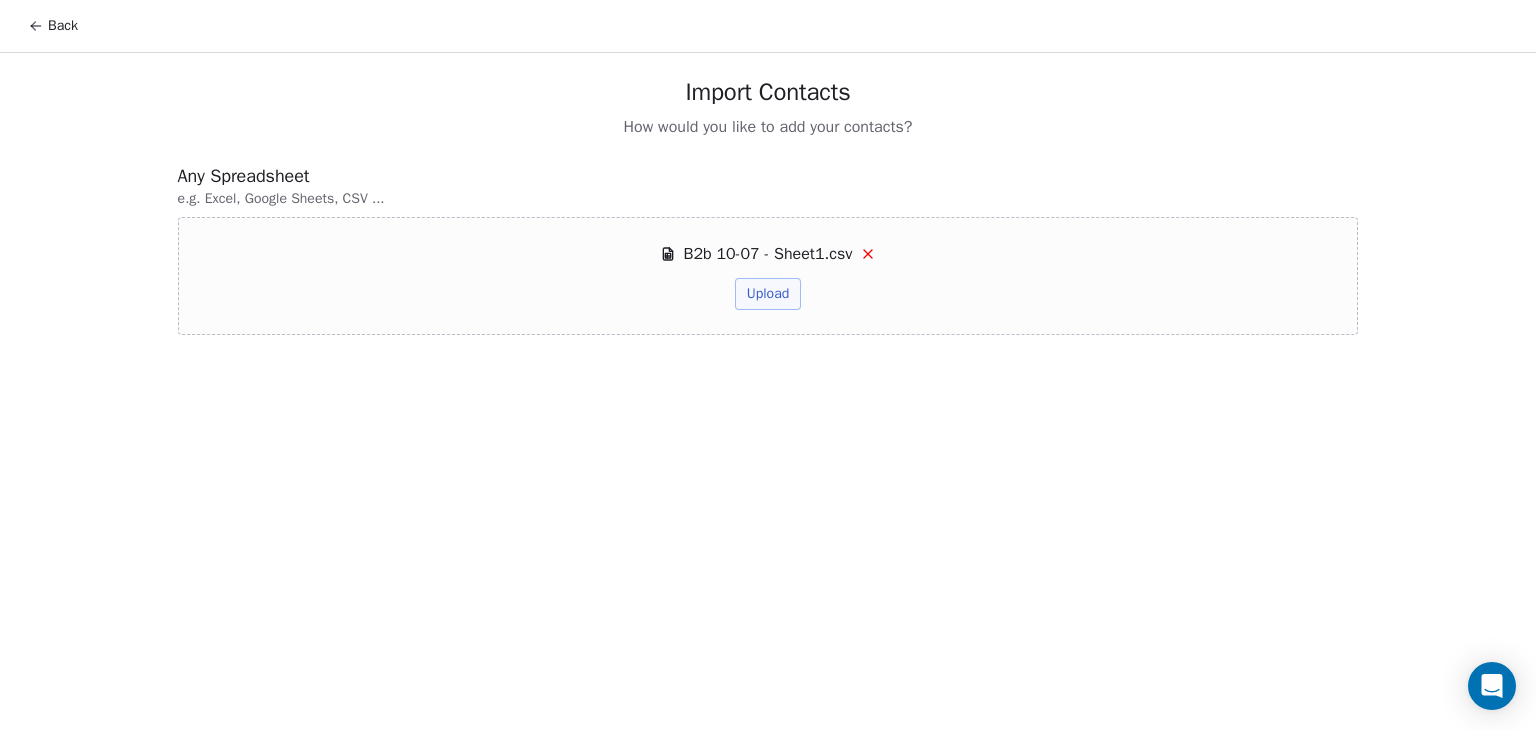 click on "Upload" at bounding box center (768, 294) 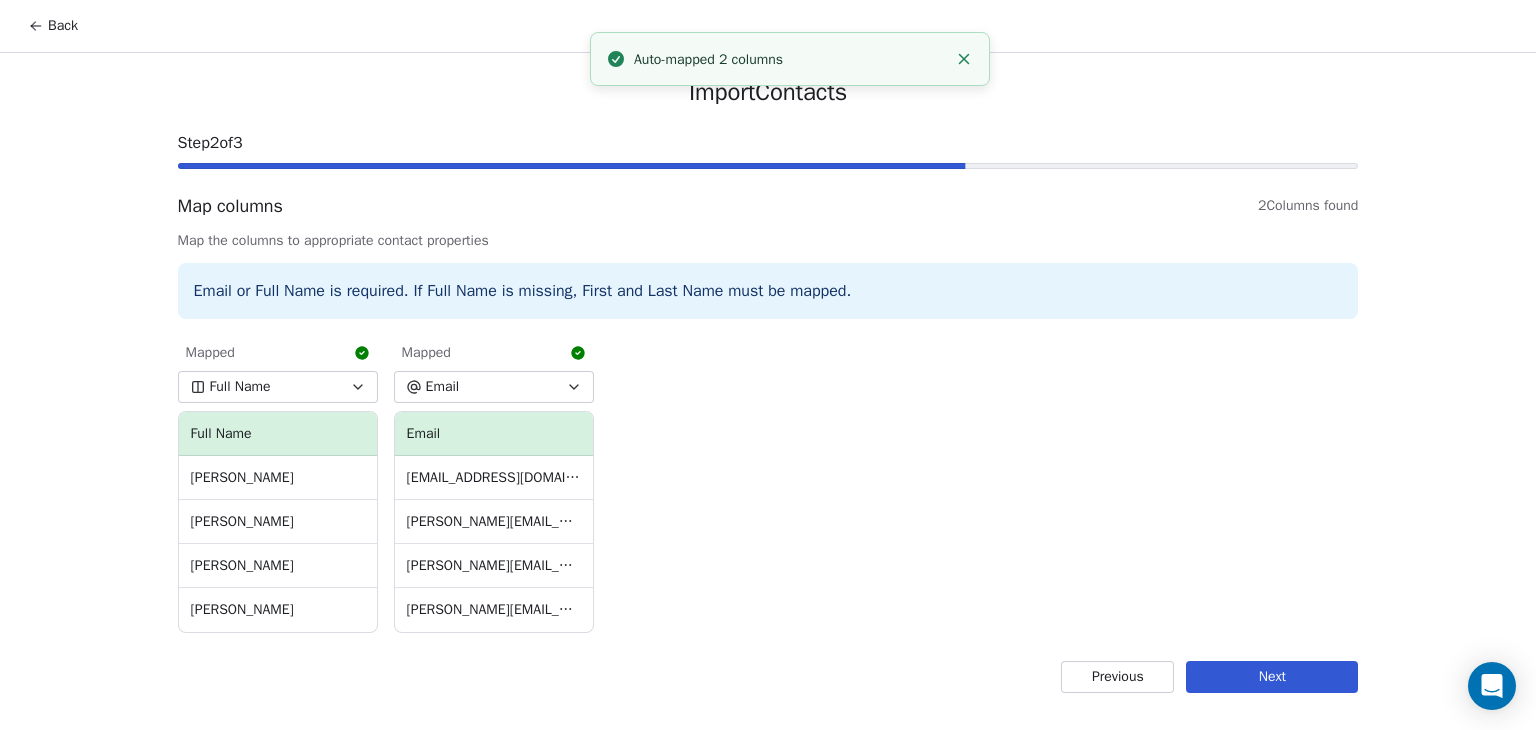 click on "Next" at bounding box center (1272, 677) 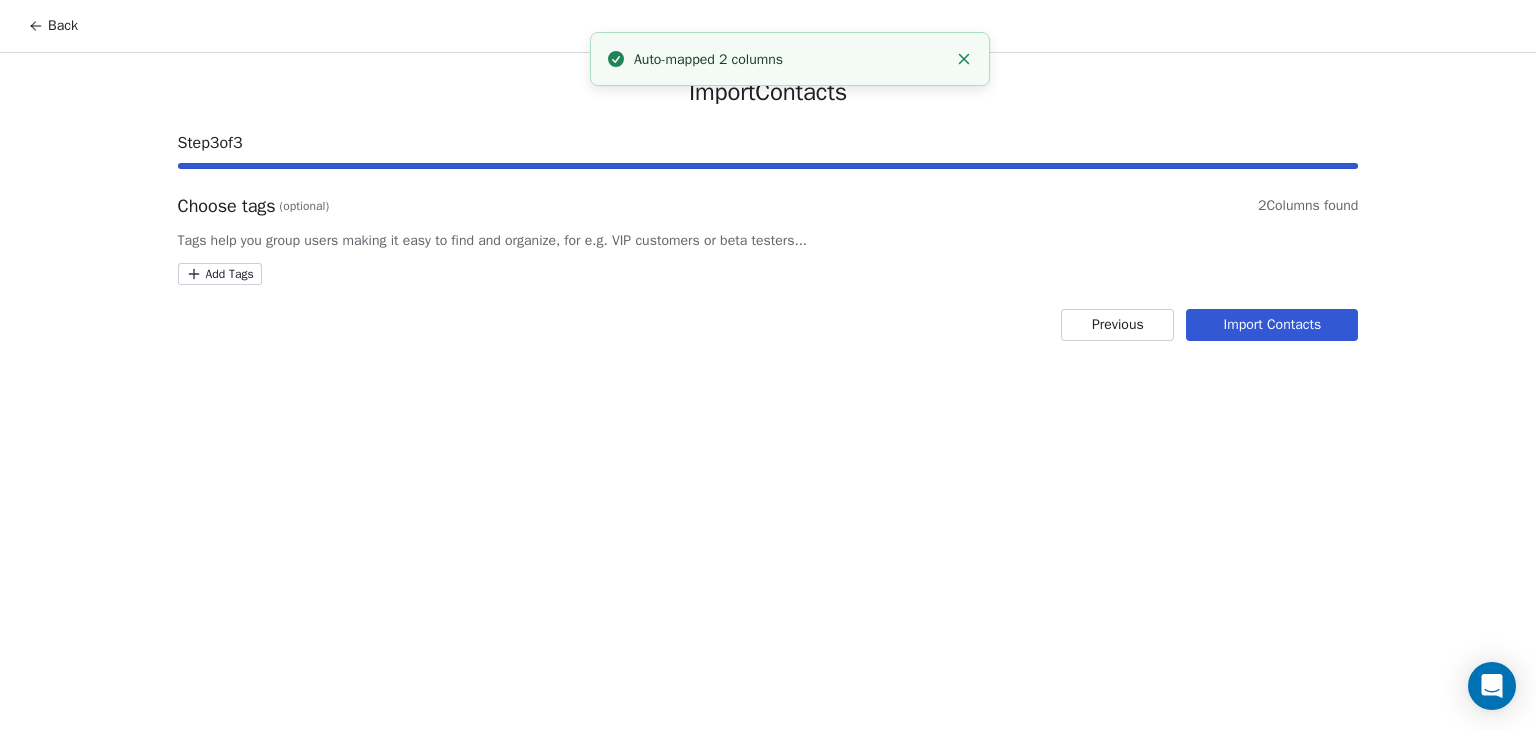 click on "Back Import  Contacts Step  3  of  3 Choose tags (optional) 2  Columns found Tags help you group users making it easy to find and organize, for e.g. VIP customers or beta testers...  Add Tags Previous Import Contacts   Auto-mapped 2 columns" at bounding box center [768, 365] 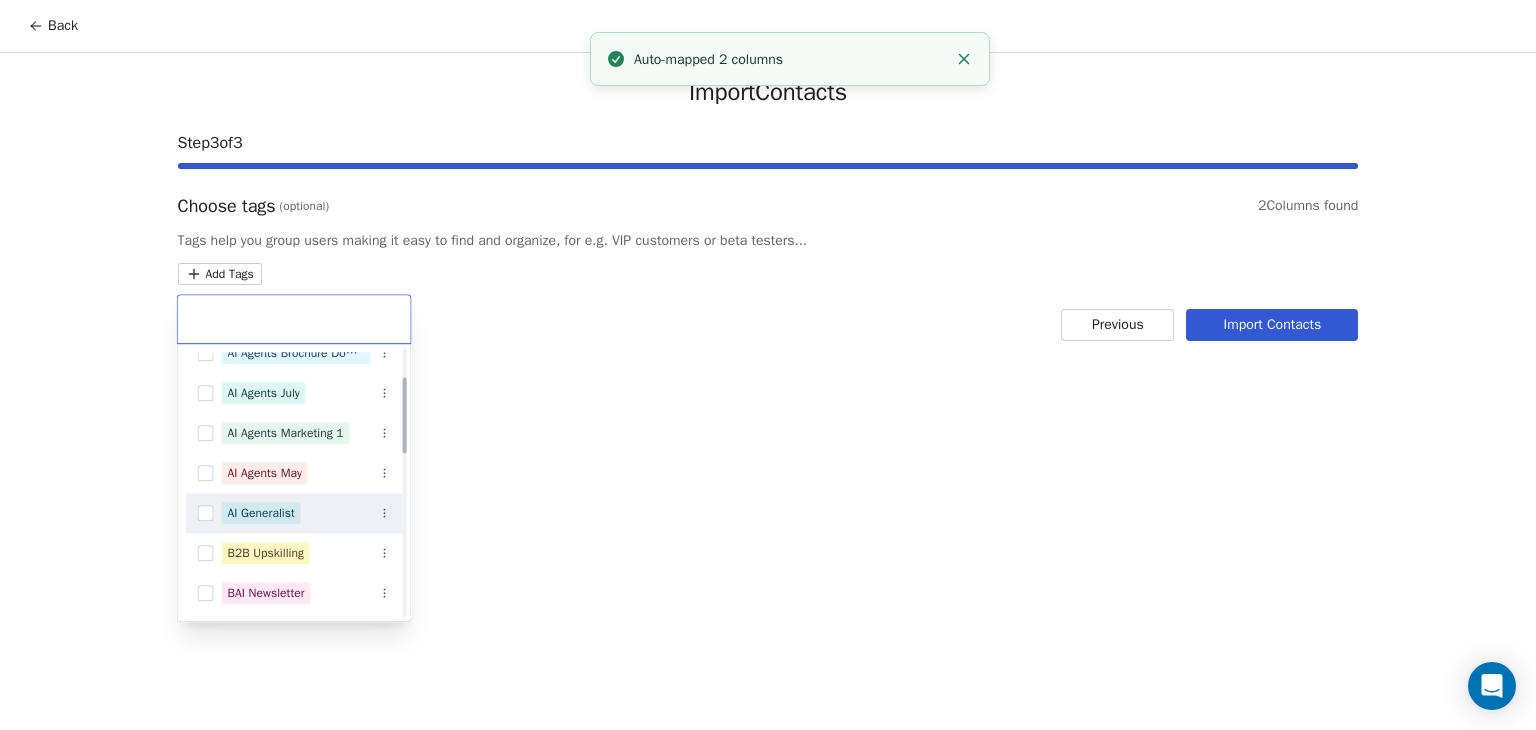 scroll, scrollTop: 100, scrollLeft: 0, axis: vertical 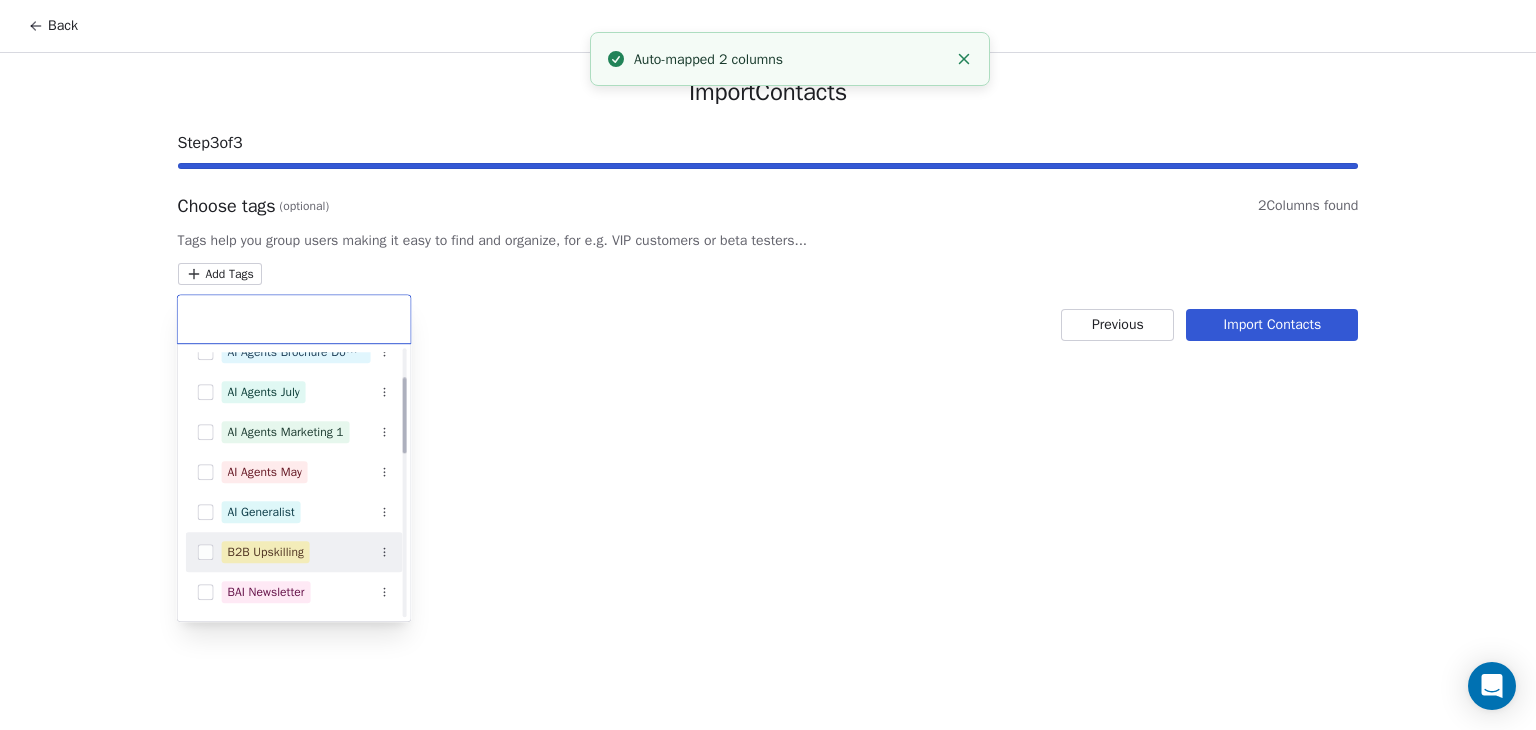 click on "B2B Upskilling" at bounding box center (266, 552) 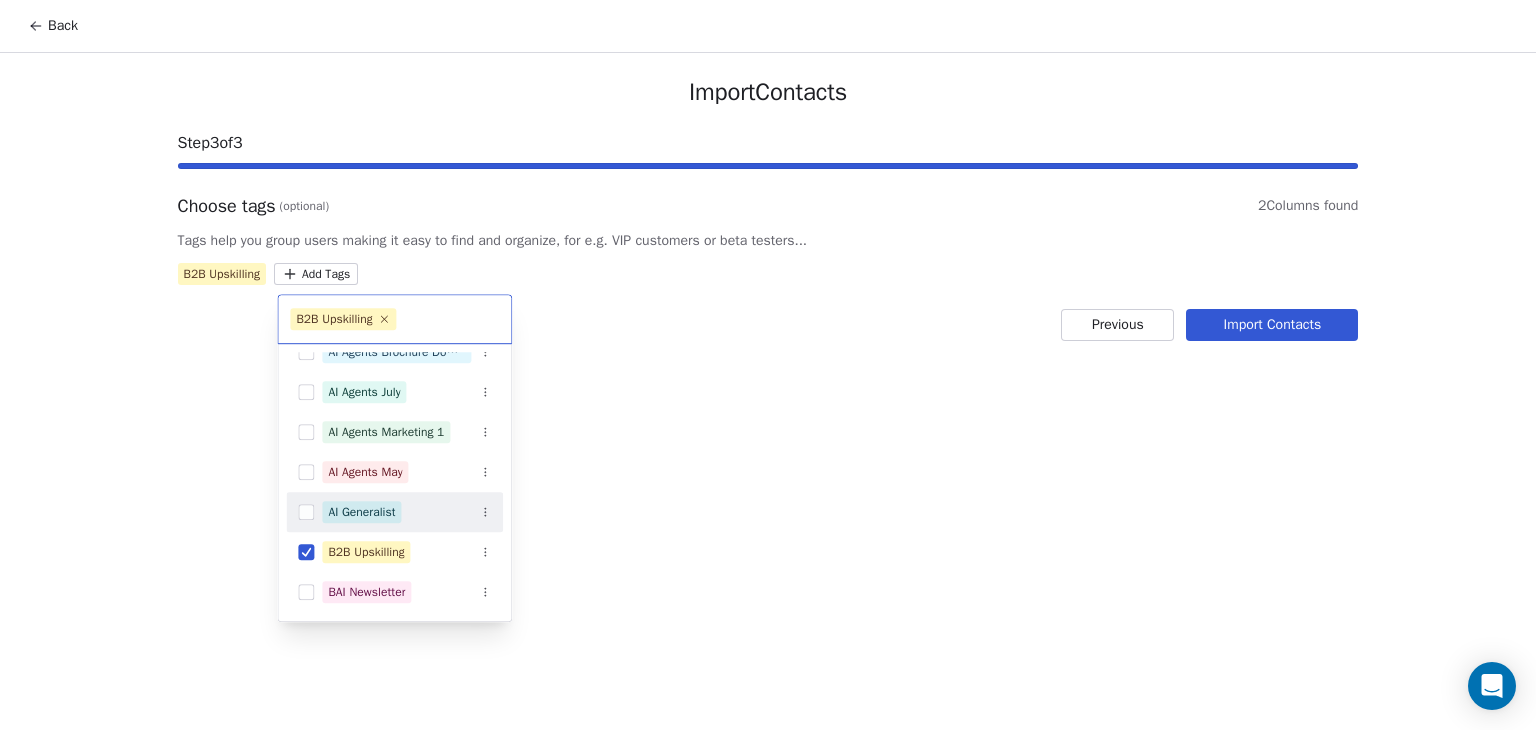 click on "Back Import  Contacts Step  3  of  3 Choose tags (optional) 2  Columns found Tags help you group users making it easy to find and organize, for e.g. VIP customers or beta testers... B2B Upskilling  Add Tags Previous Import Contacts
B2B Upskilling Advanced Sales Automation Agent Masterclass AI Agents April AI Agents Brochure Download AI Agents July AI Agents Marketing 1 AI Agents May AI Generalist B2B Upskilling BAI Newsletter BAI Skilling BAI Skilling Converted BAR - PRO bsr- pro Email Course (AI Agents) Generative AI Bootcamp - [DATE]" at bounding box center (768, 365) 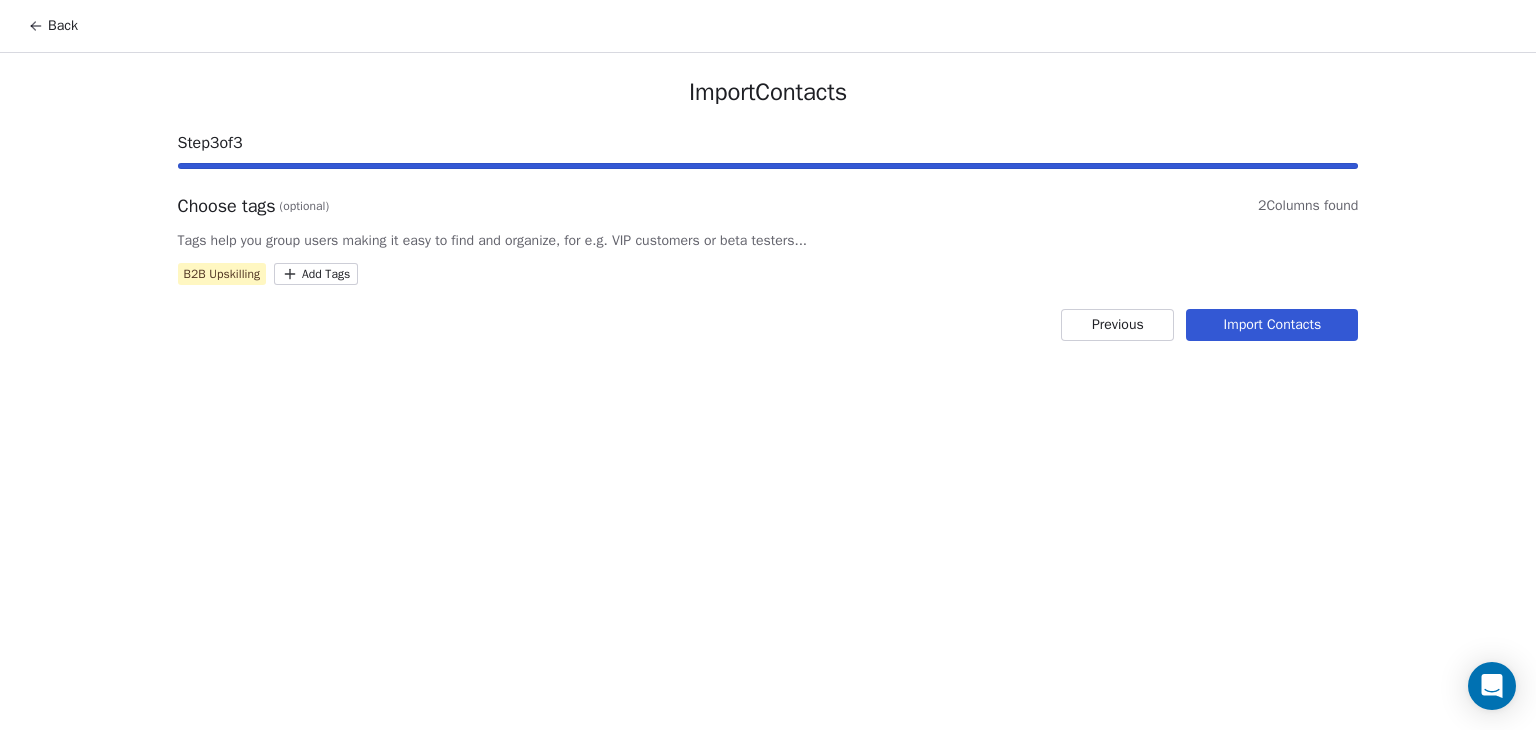 click on "Import Contacts" at bounding box center (1272, 325) 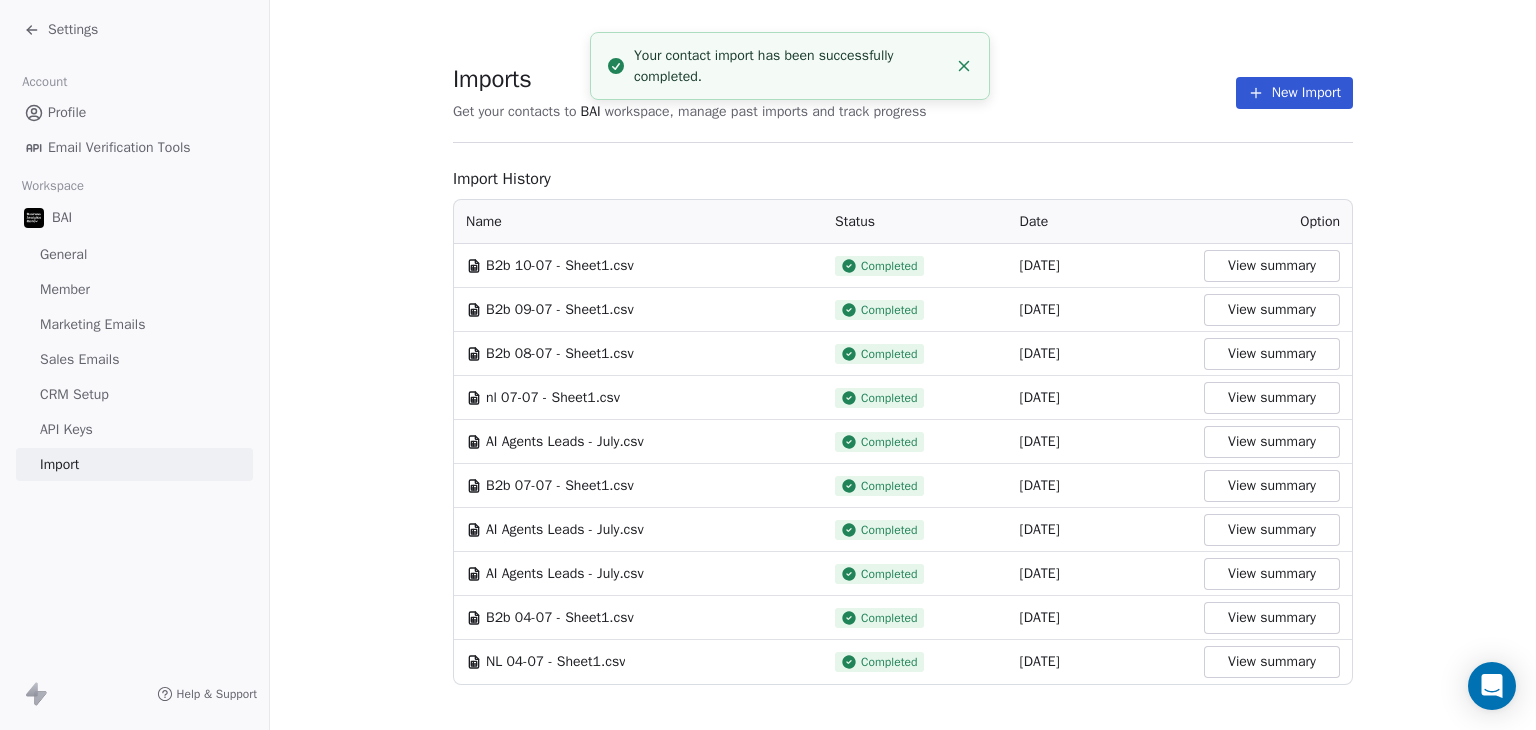 click 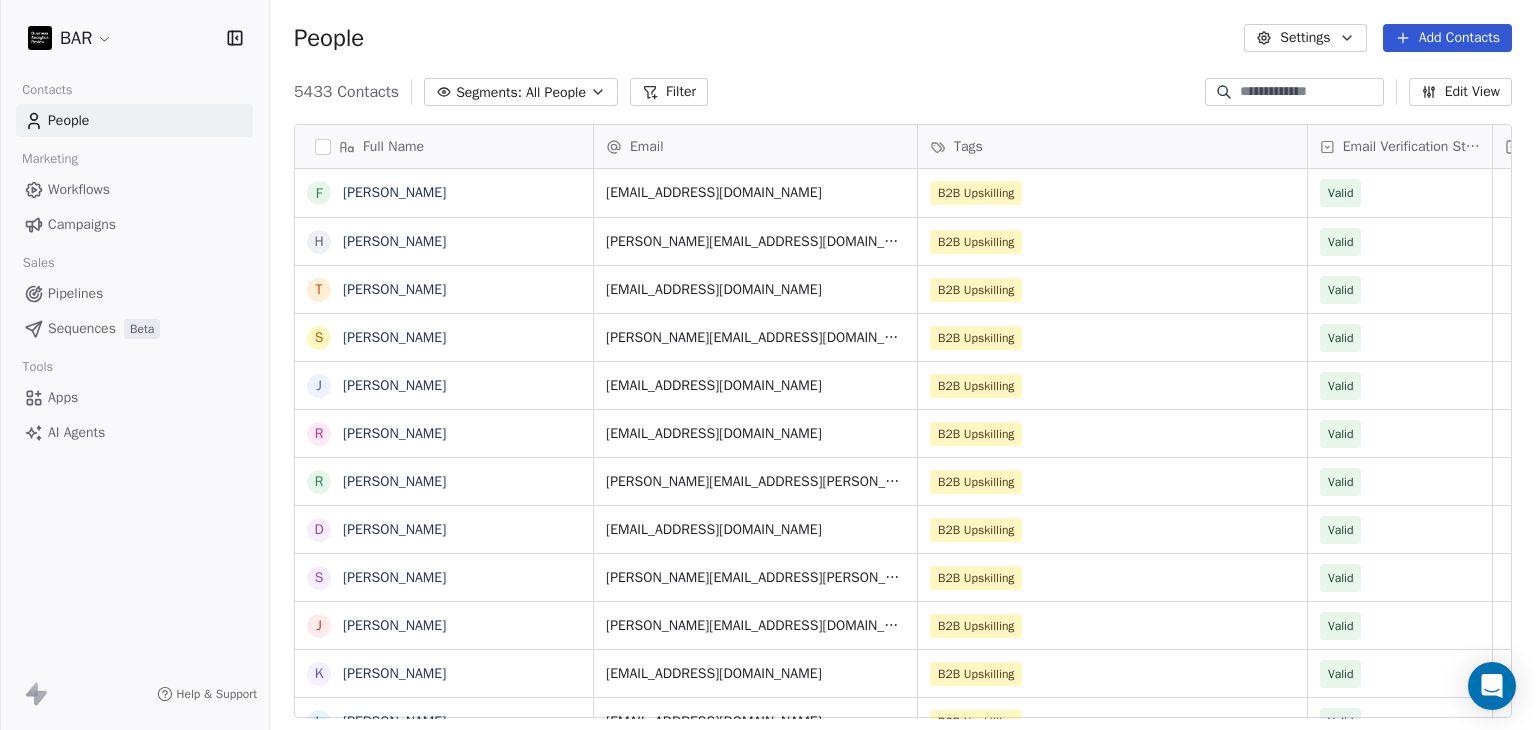 scroll, scrollTop: 16, scrollLeft: 16, axis: both 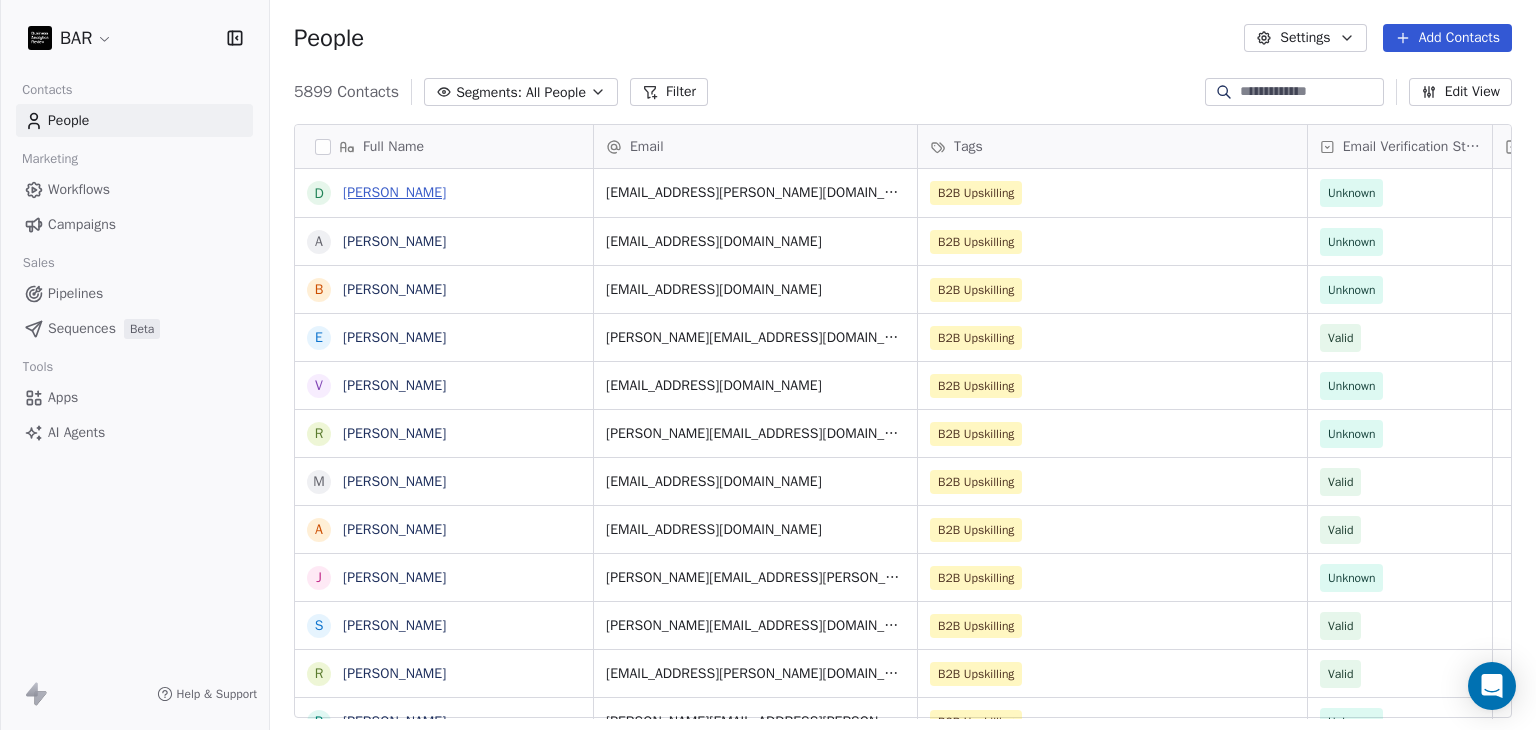 click on "[PERSON_NAME]" at bounding box center (394, 192) 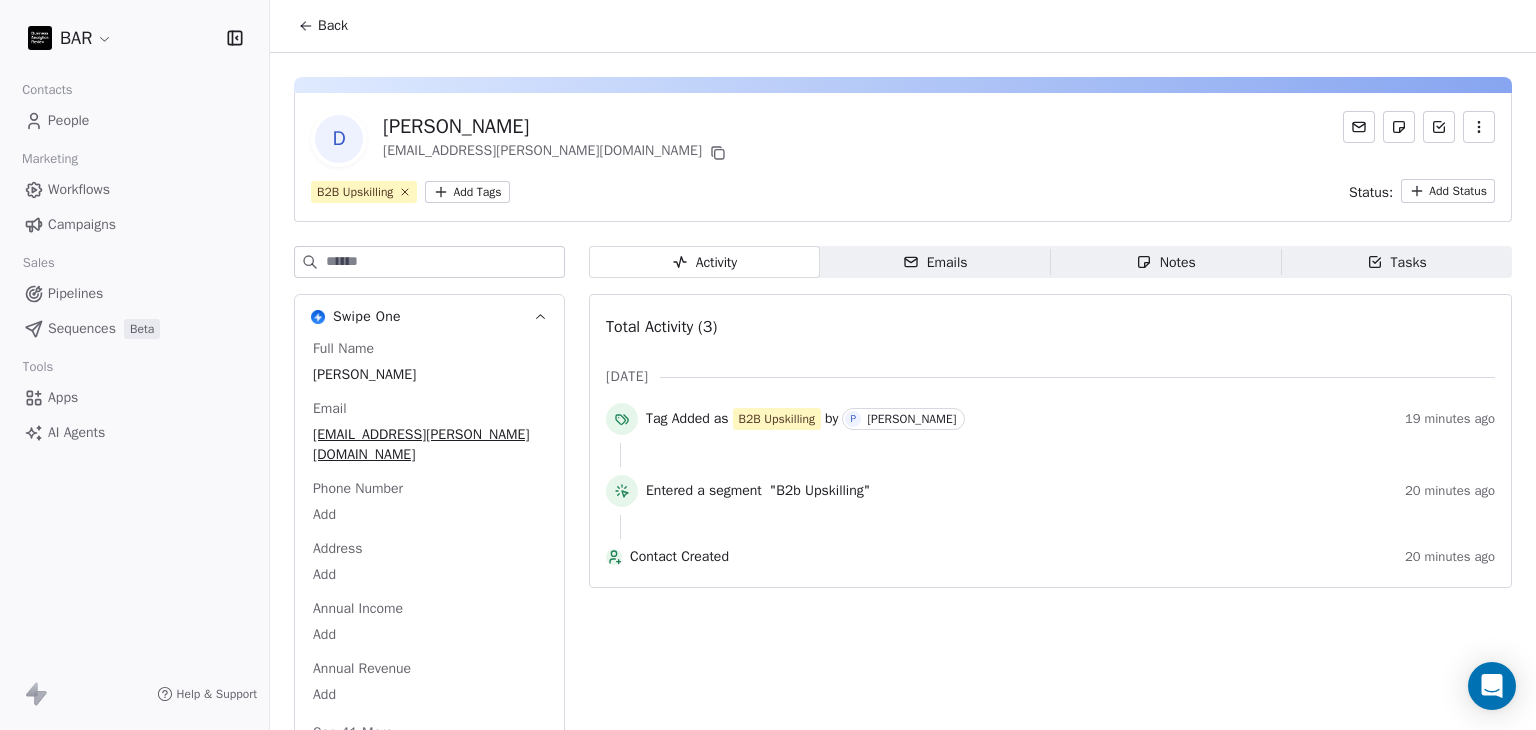 click 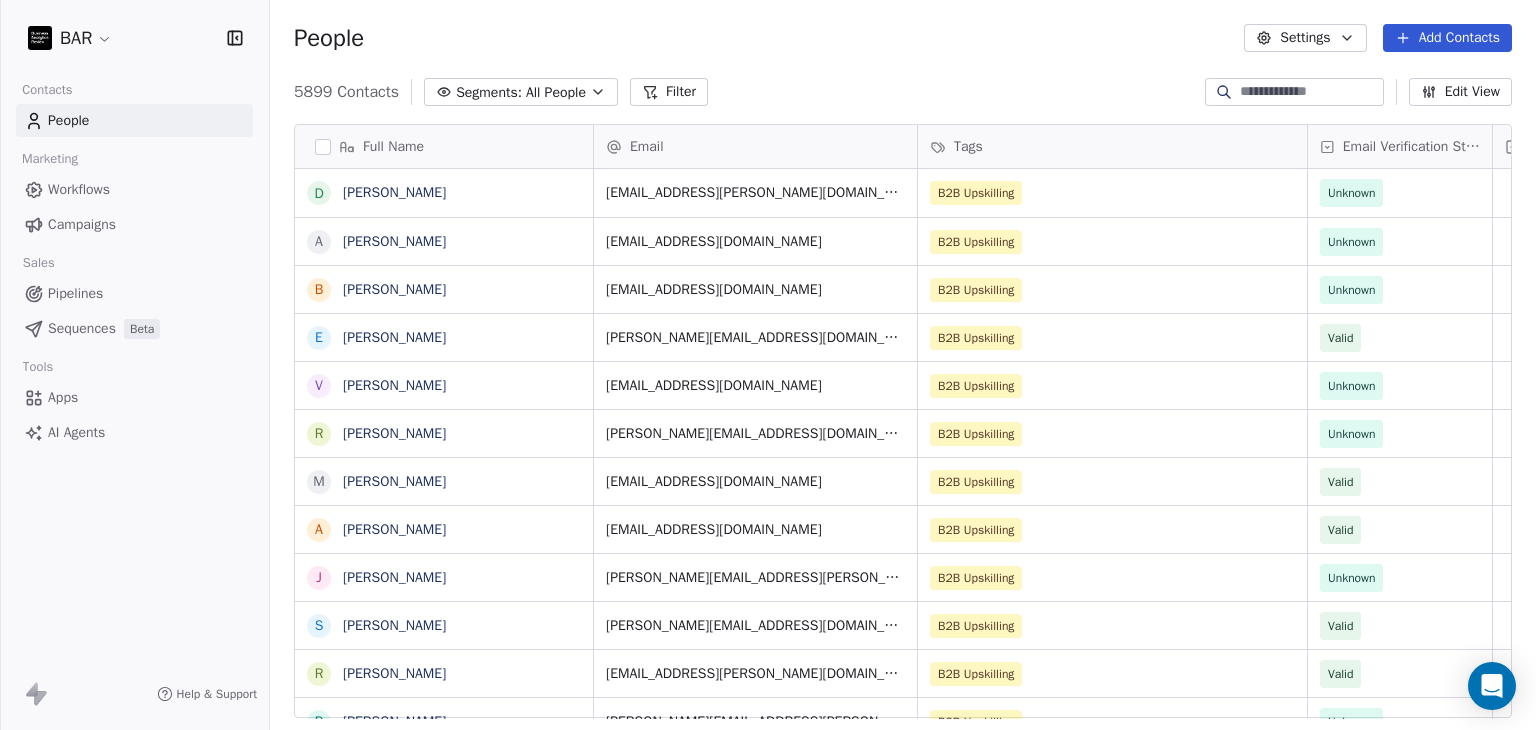 scroll, scrollTop: 16, scrollLeft: 16, axis: both 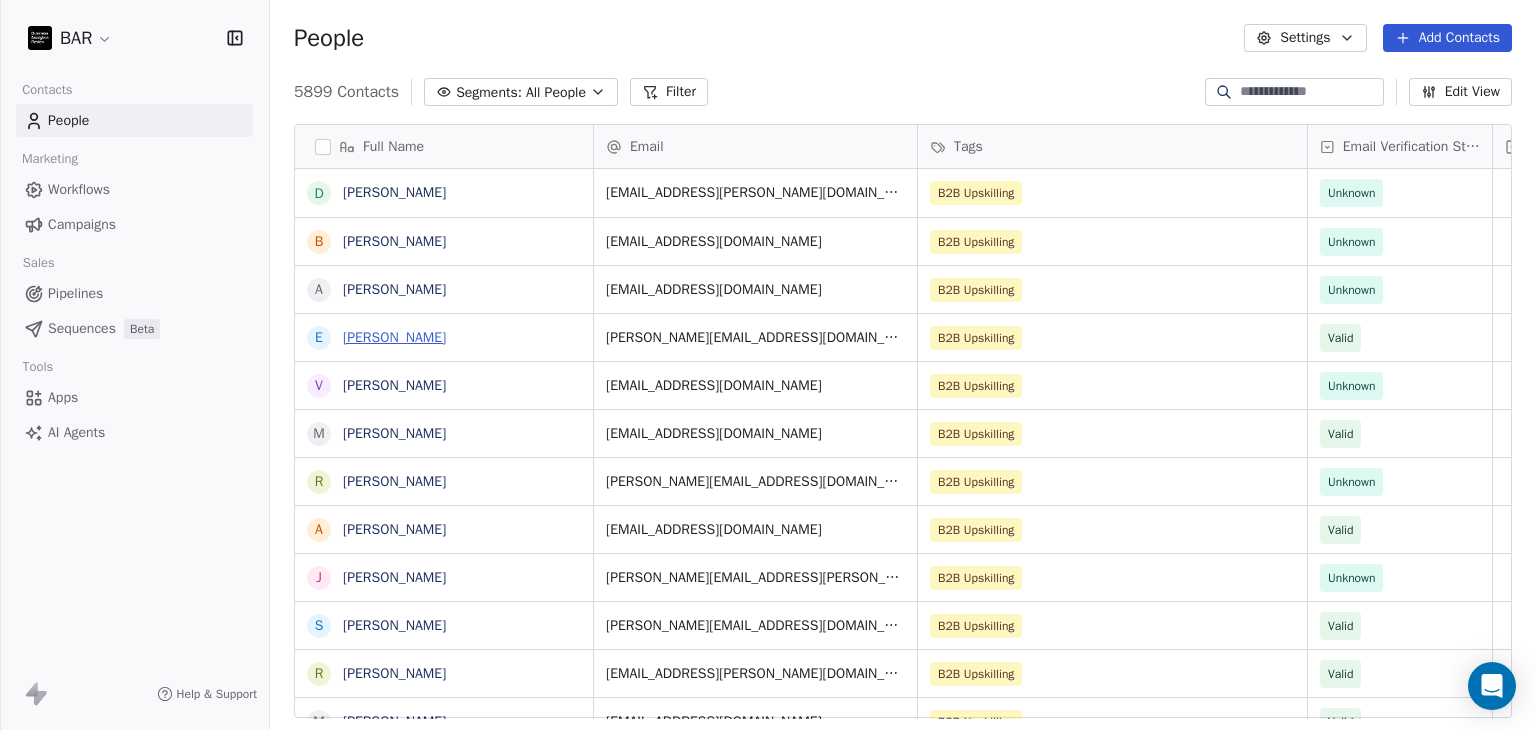 click on "[PERSON_NAME]" at bounding box center [394, 337] 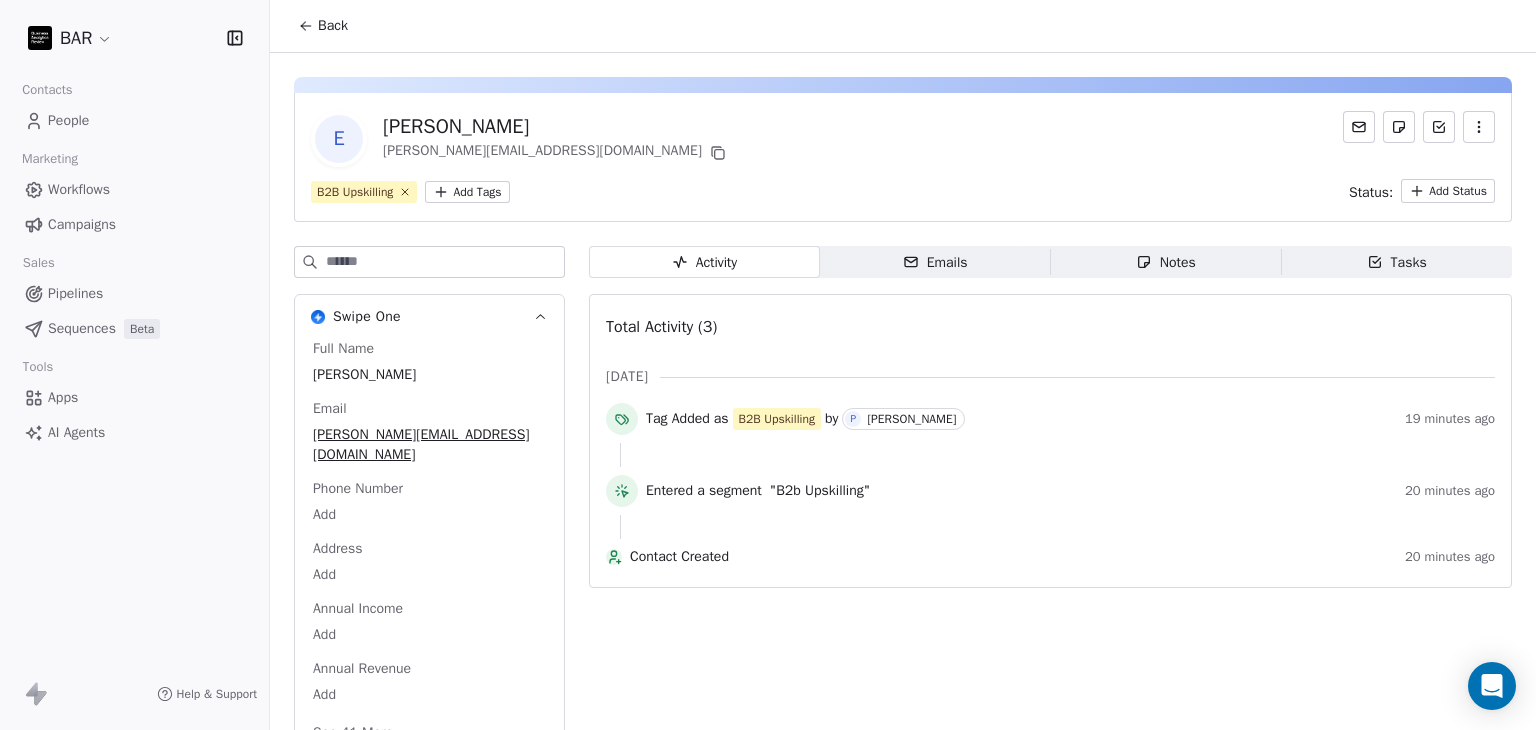 click 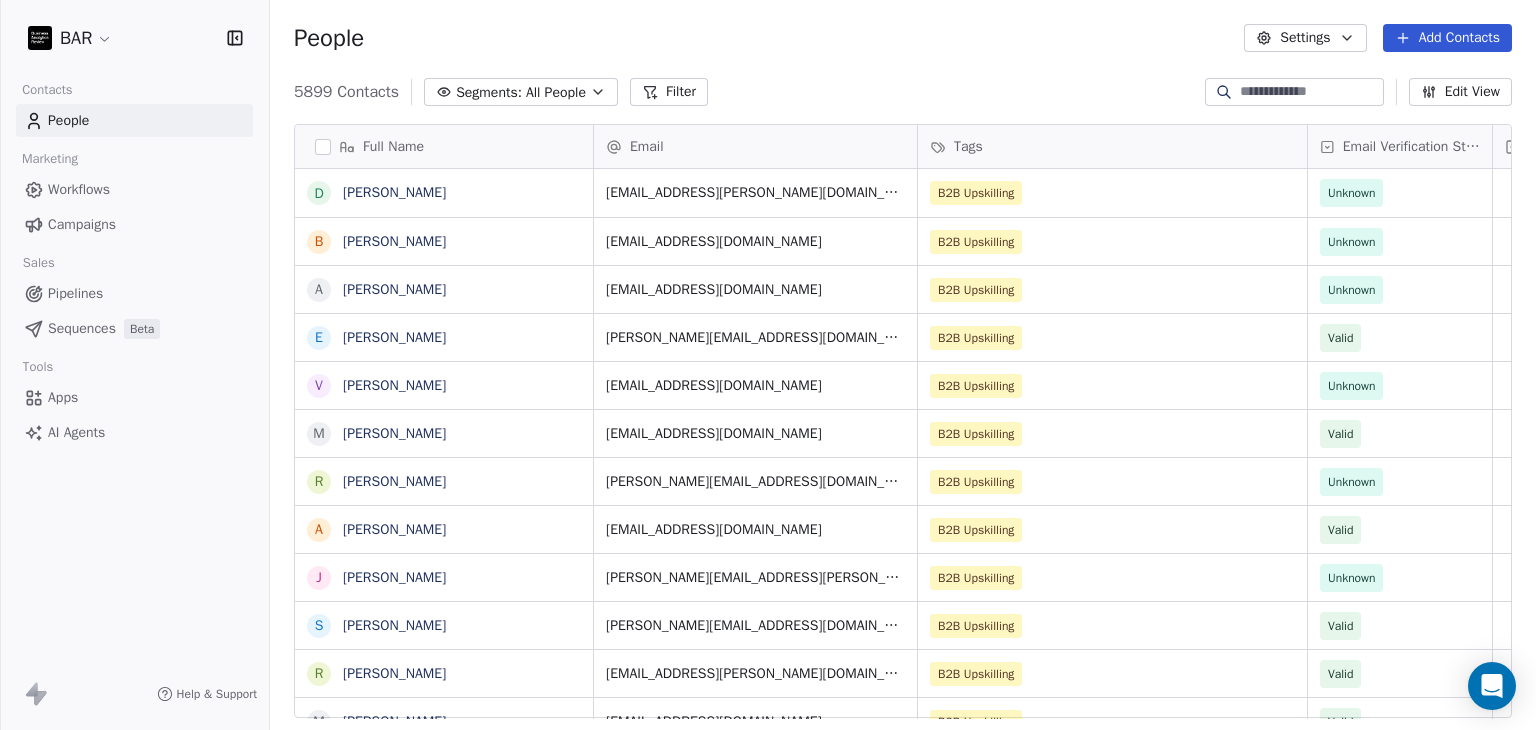 scroll, scrollTop: 16, scrollLeft: 16, axis: both 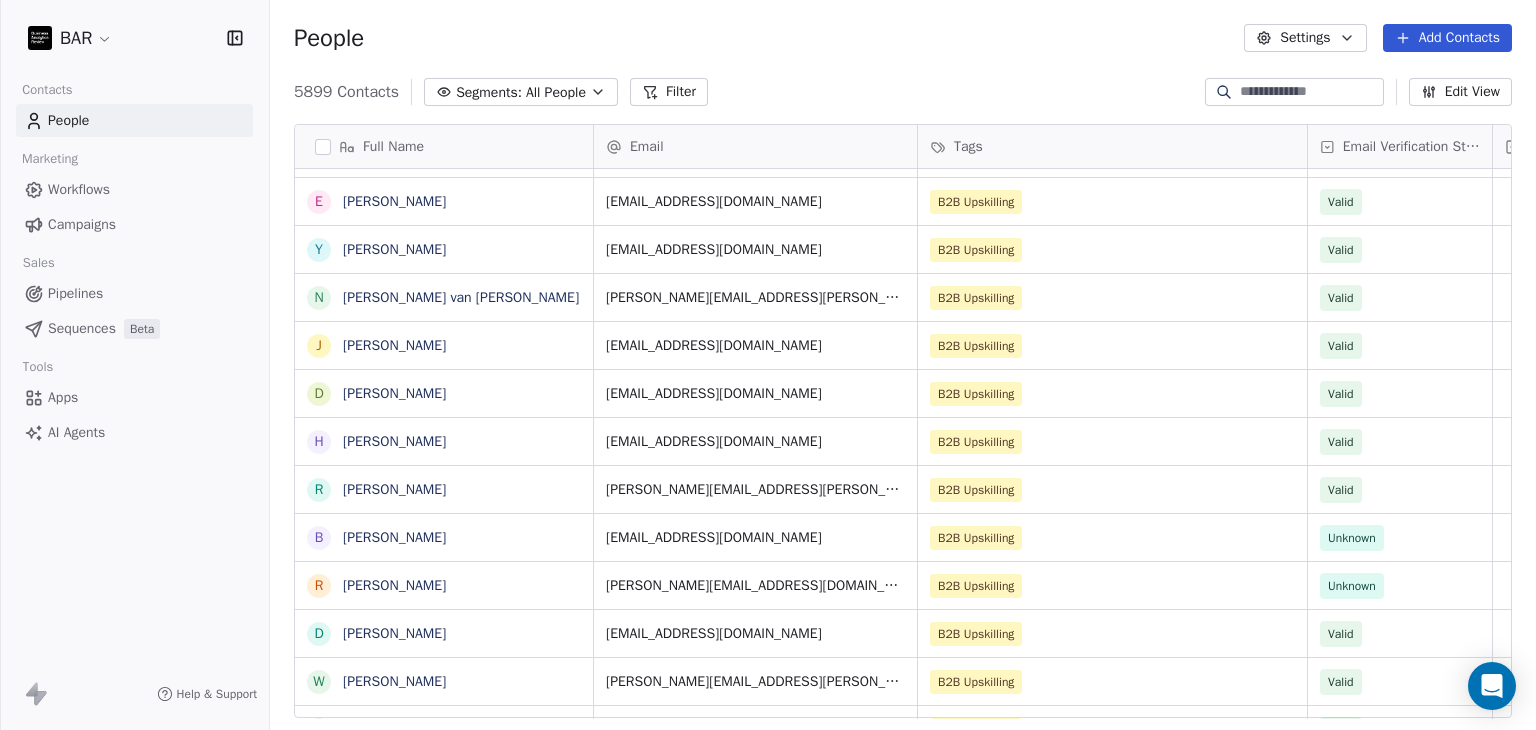 click on "Filter" at bounding box center [669, 92] 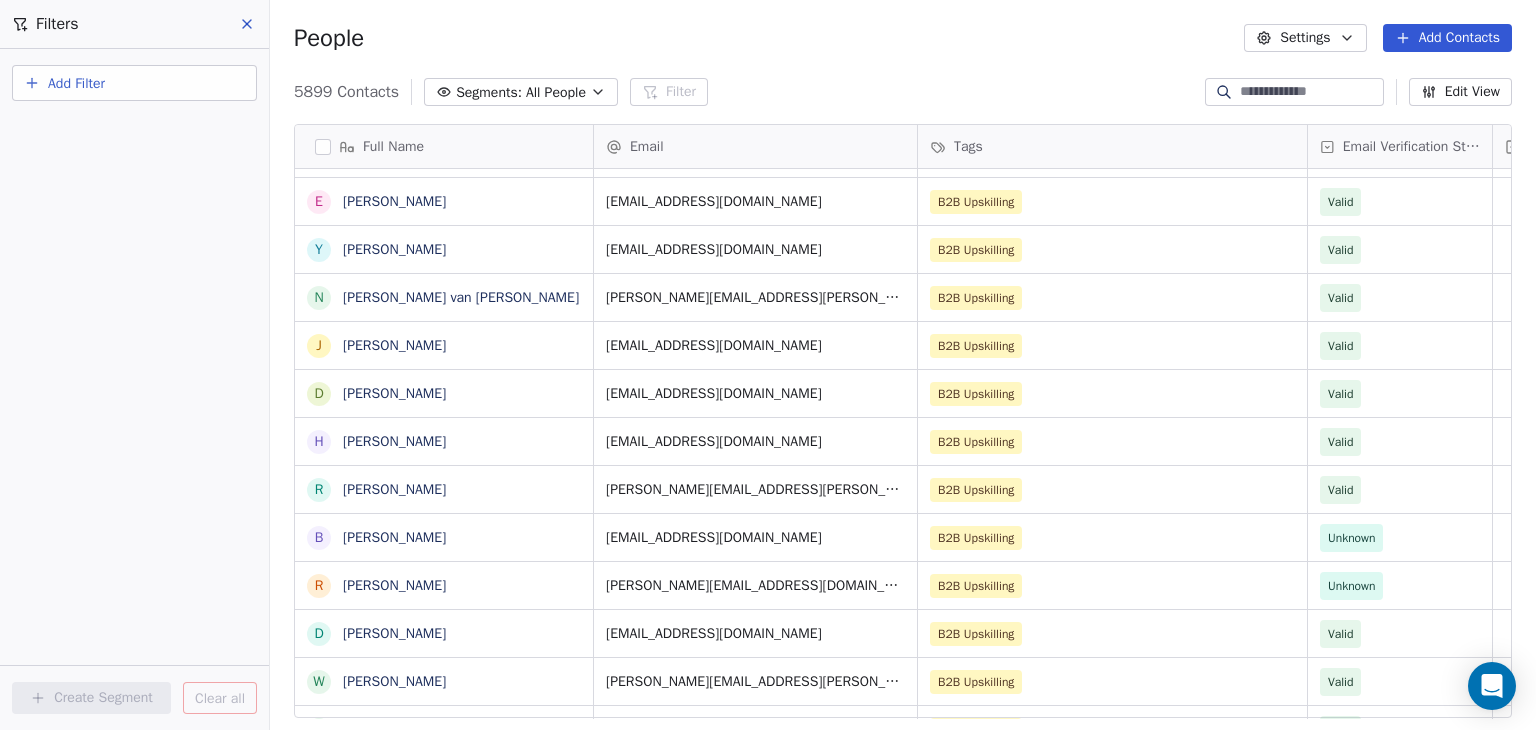 drag, startPoint x: 83, startPoint y: 93, endPoint x: 112, endPoint y: 182, distance: 93.60555 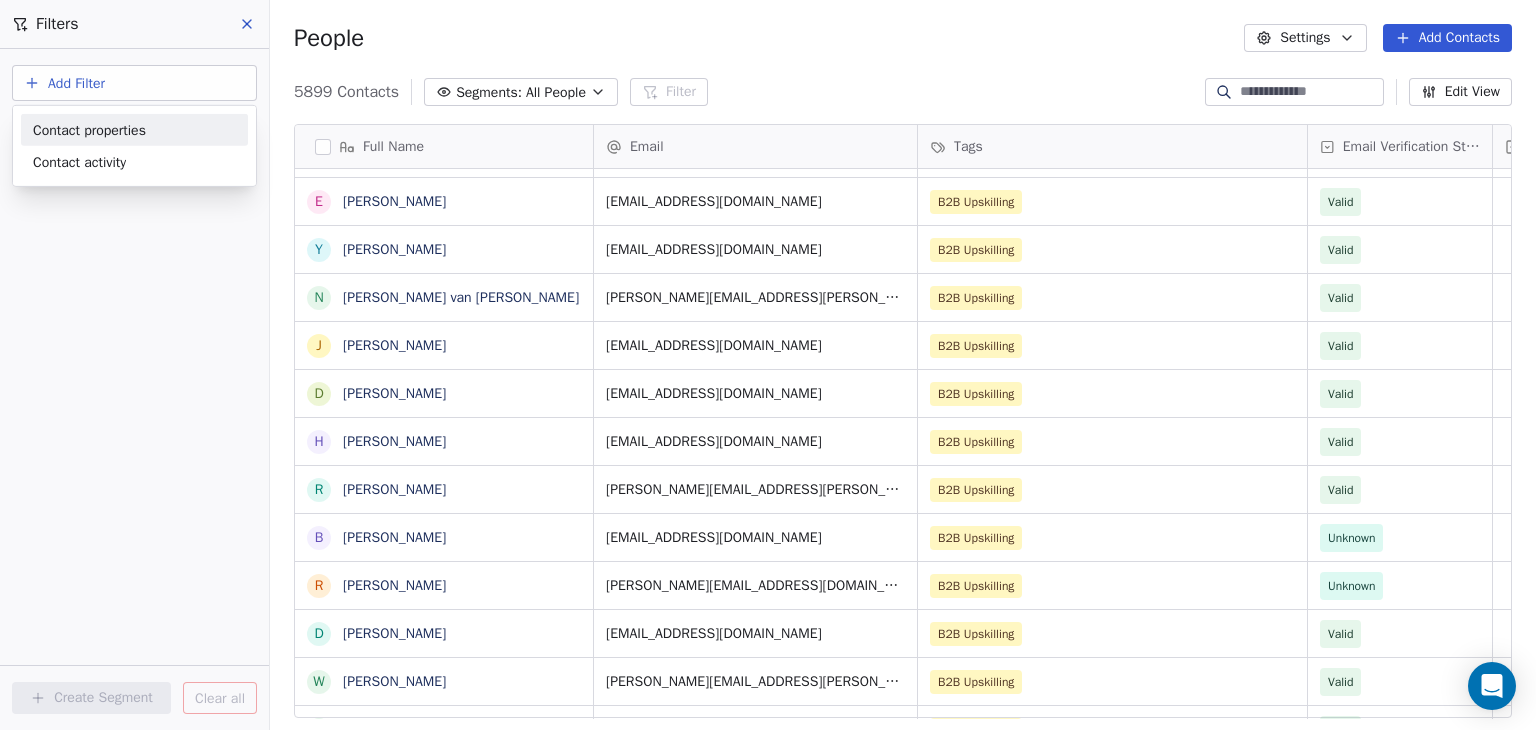 click on "Contact properties" at bounding box center [89, 129] 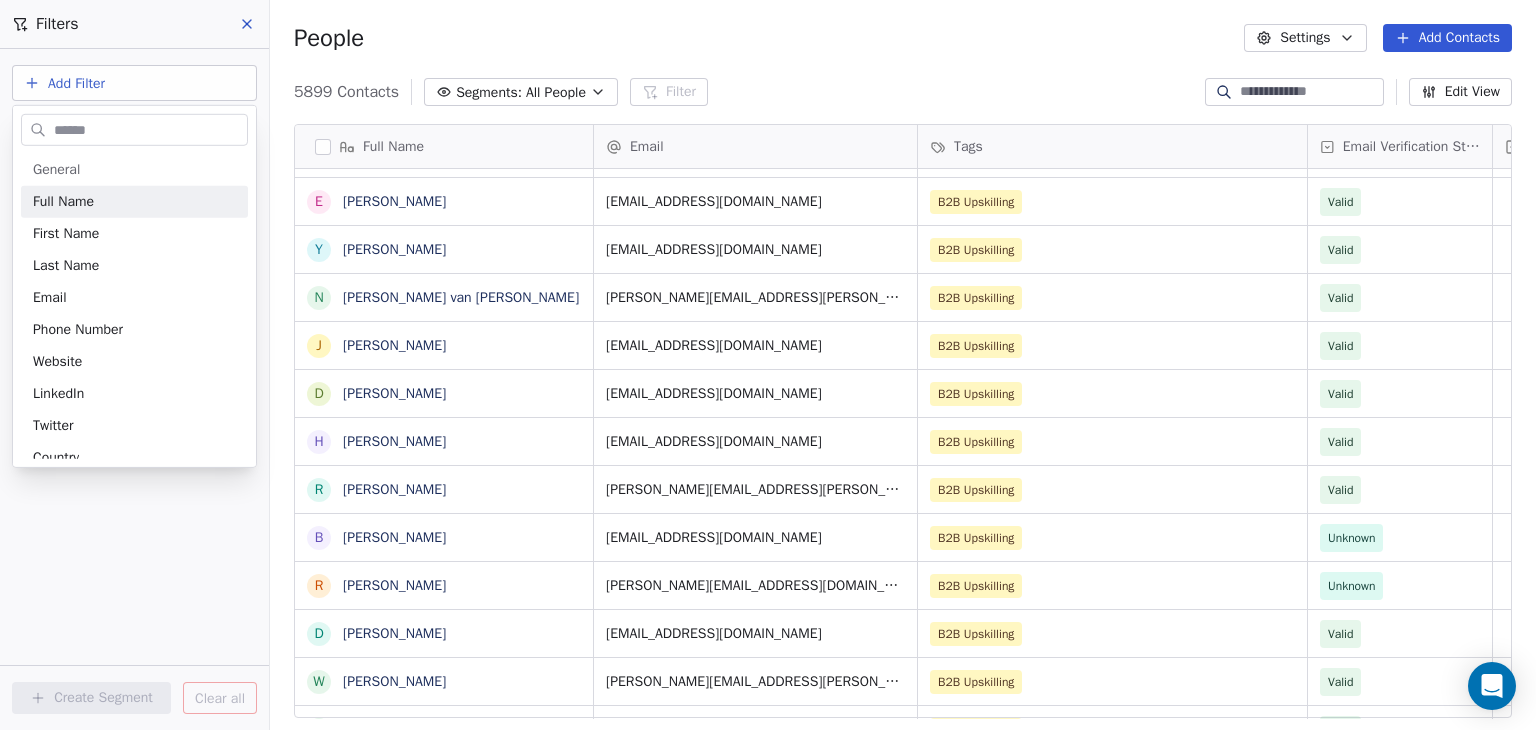 click at bounding box center (148, 129) 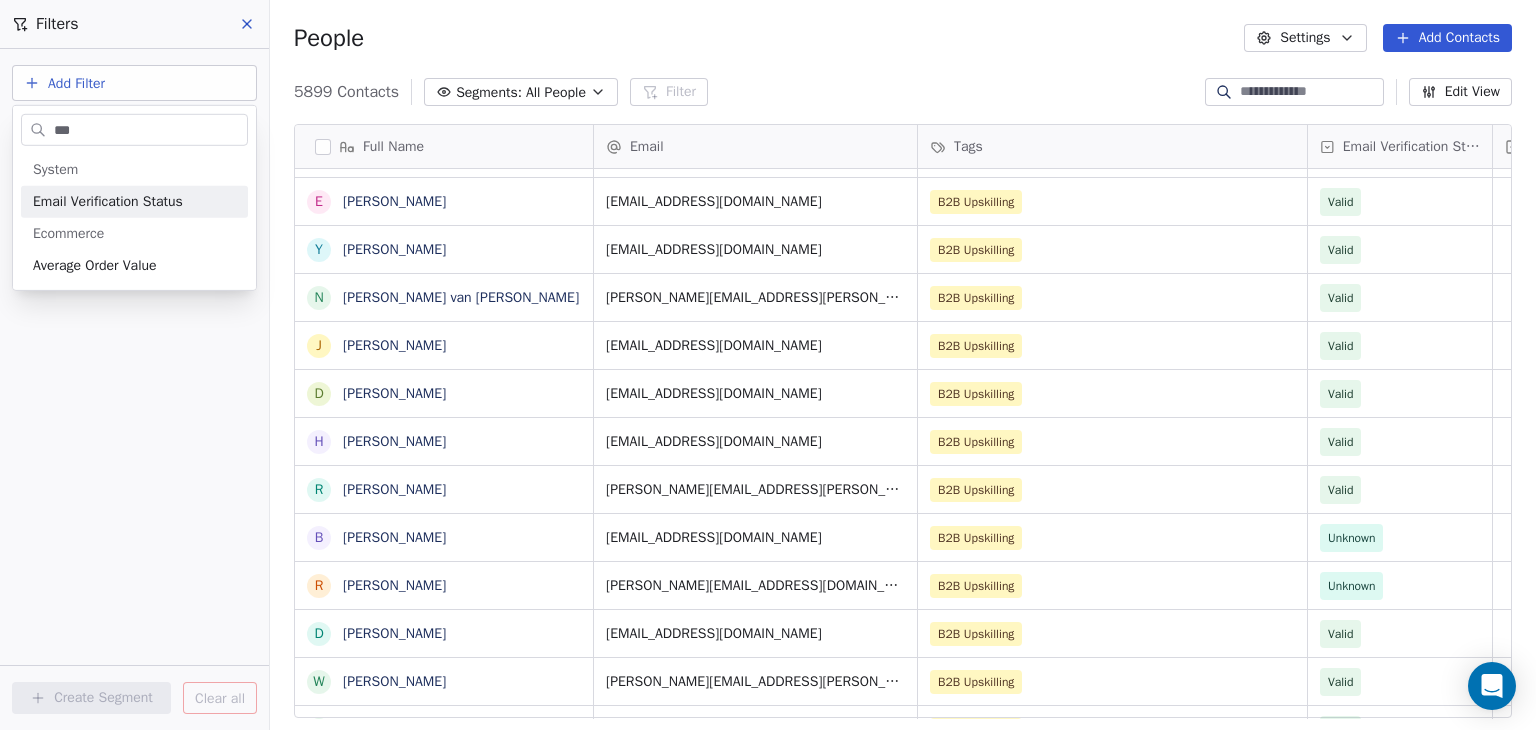 type on "***" 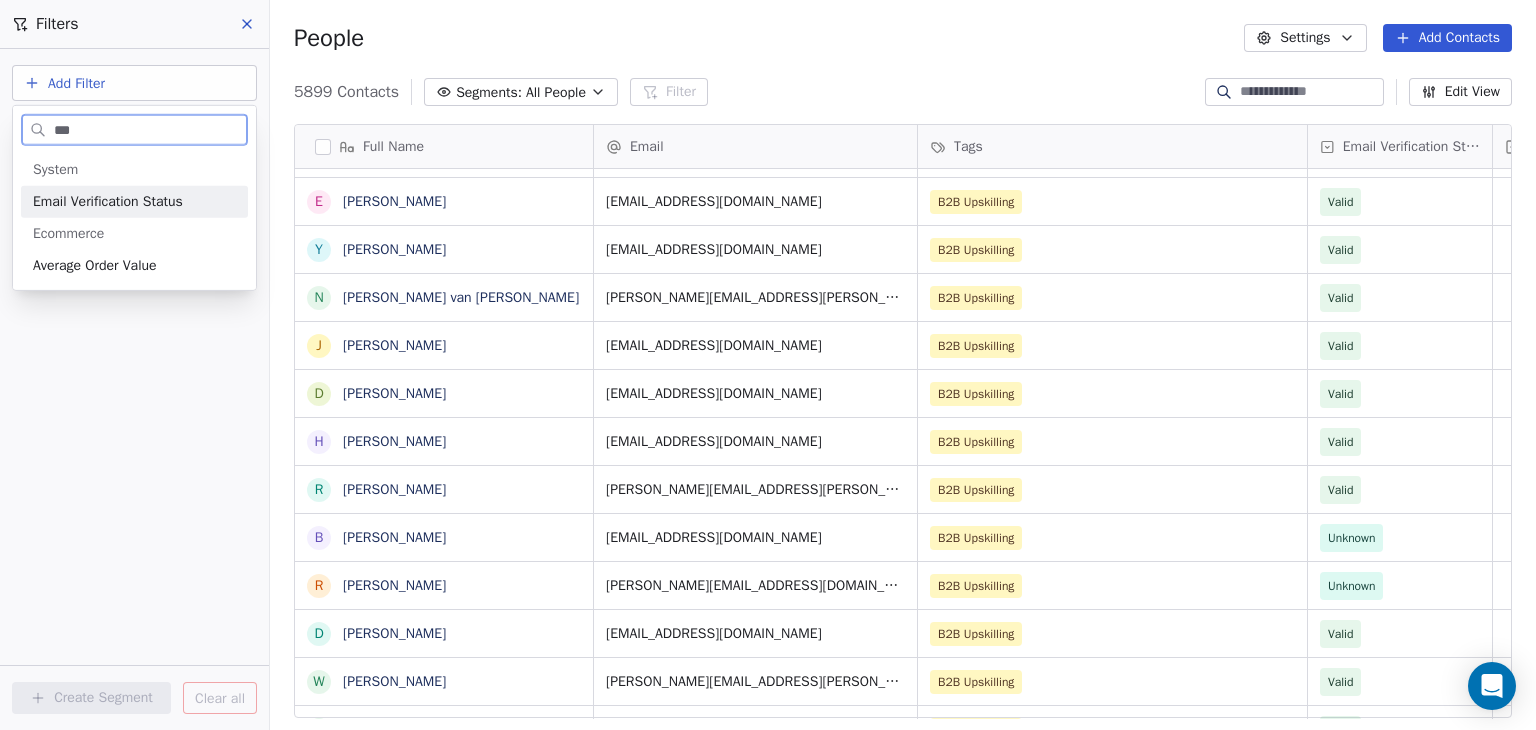 click on "Email Verification Status" at bounding box center [108, 202] 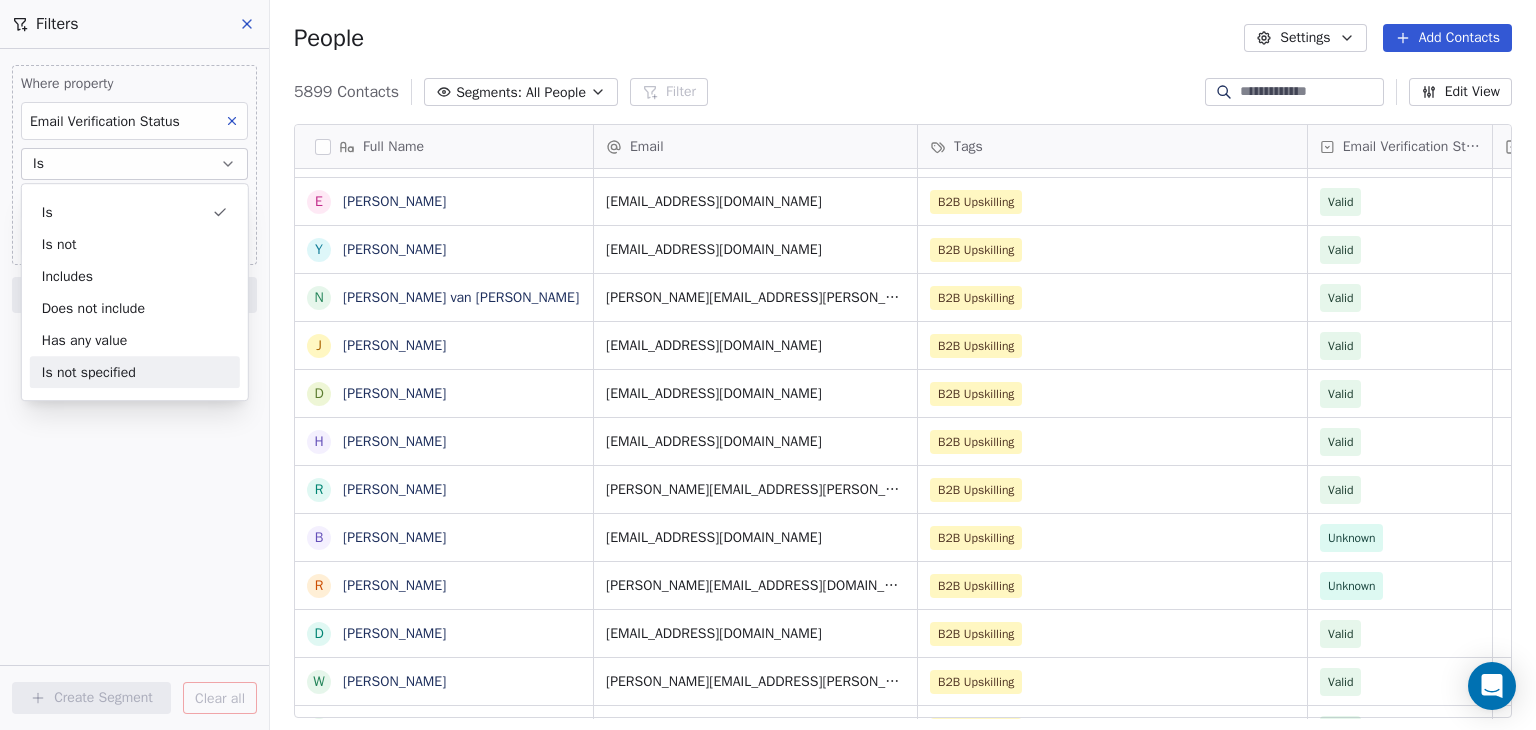 click on "Where property   Email Verification Status   Is Select  Email Verification Status Add filter to this group Add another filter  Create Segment Clear all" at bounding box center (134, 389) 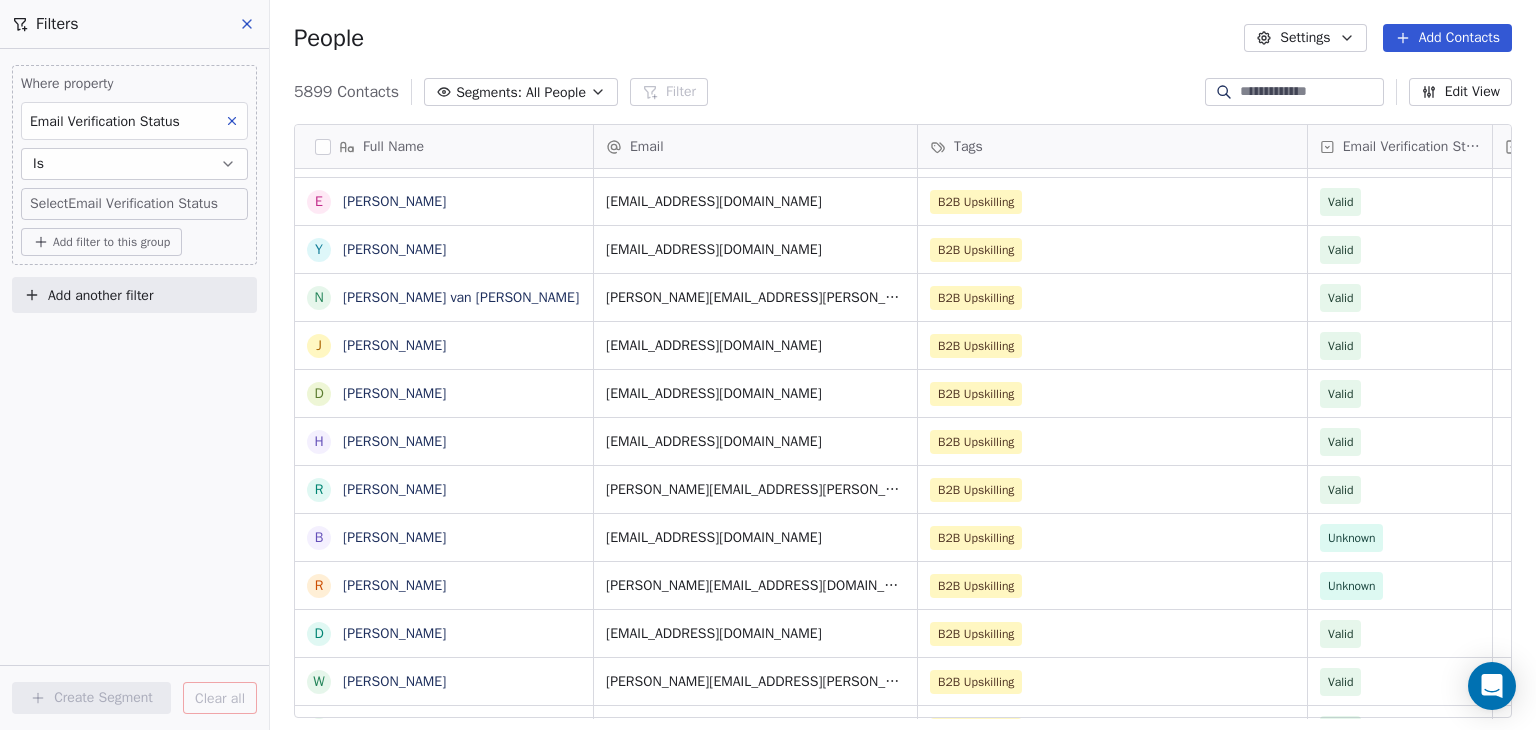 click on "BAR Contacts People Marketing Workflows Campaigns Sales Pipelines Sequences Beta Tools Apps AI Agents Help & Support Filters Where property   Email Verification Status   Is Select  Email Verification Status Add filter to this group Add another filter  Create Segment Clear all People Settings  Add Contacts 5899 Contacts Segments: All People Filter  Edit View Tag Add to Sequence Full Name A [PERSON_NAME] T [PERSON_NAME] A [PERSON_NAME] R [PERSON_NAME] H [PERSON_NAME] M [PERSON_NAME] C [PERSON_NAME] M [PERSON_NAME] P [PERSON_NAME] L [PERSON_NAME] S [PERSON_NAME] R [PERSON_NAME] C [PERSON_NAME] J [PERSON_NAME] N [PERSON_NAME] D [PERSON_NAME] L [PERSON_NAME] T [PERSON_NAME] S [PERSON_NAME] K [PERSON_NAME] D [PERSON_NAME] E [PERSON_NAME] Y [PERSON_NAME] N [PERSON_NAME] van [PERSON_NAME] J [PERSON_NAME] D [PERSON_NAME] H [PERSON_NAME] R [PERSON_NAME] B [PERSON_NAME] R [PERSON_NAME] D [PERSON_NAME] W [PERSON_NAME] T [PERSON_NAME] Tower S [PERSON_NAME] R [PERSON_NAME] J [PERSON_NAME] J [PERSON_NAME] K [PERSON_NAME] [PERSON_NAME] R C L N O A" at bounding box center [768, 365] 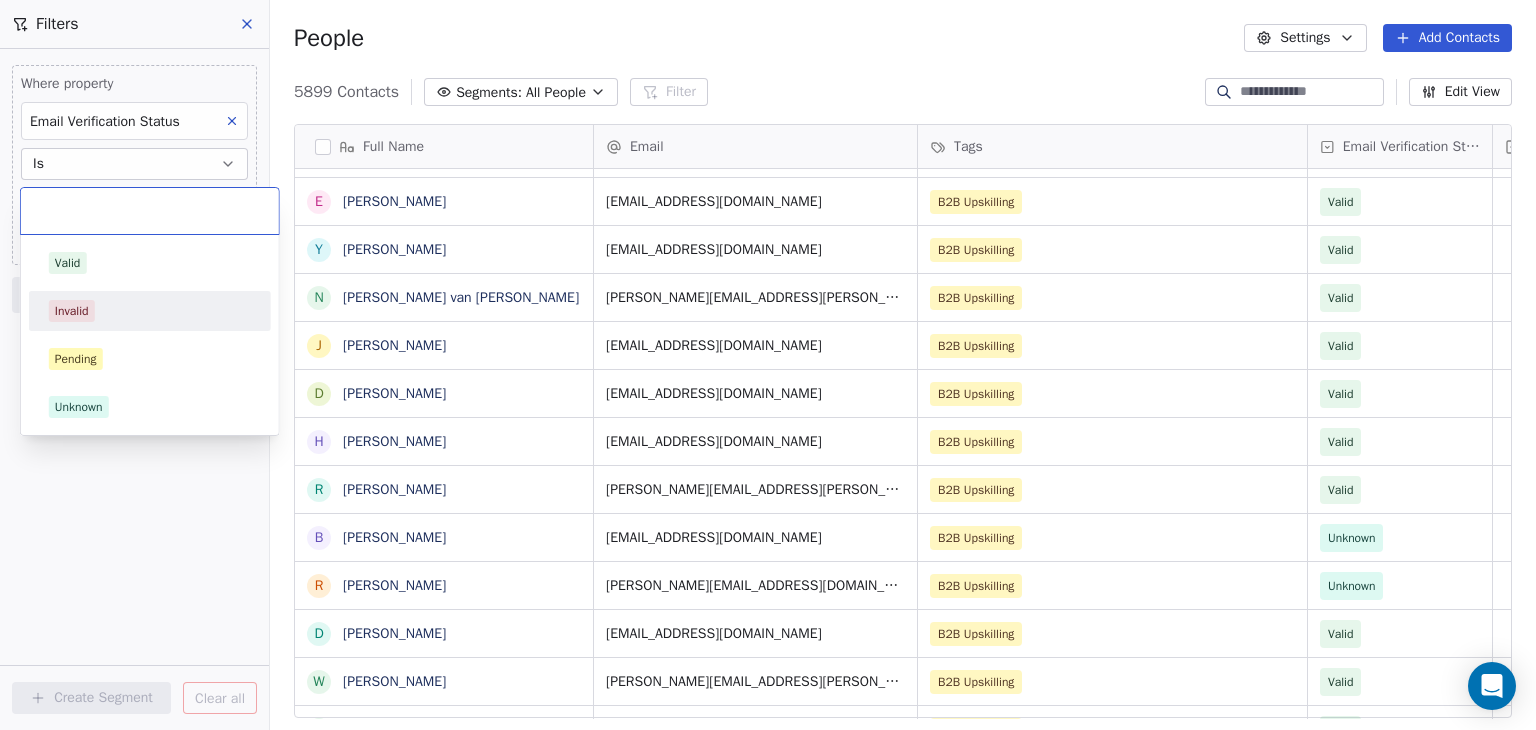 click on "Invalid" at bounding box center (72, 311) 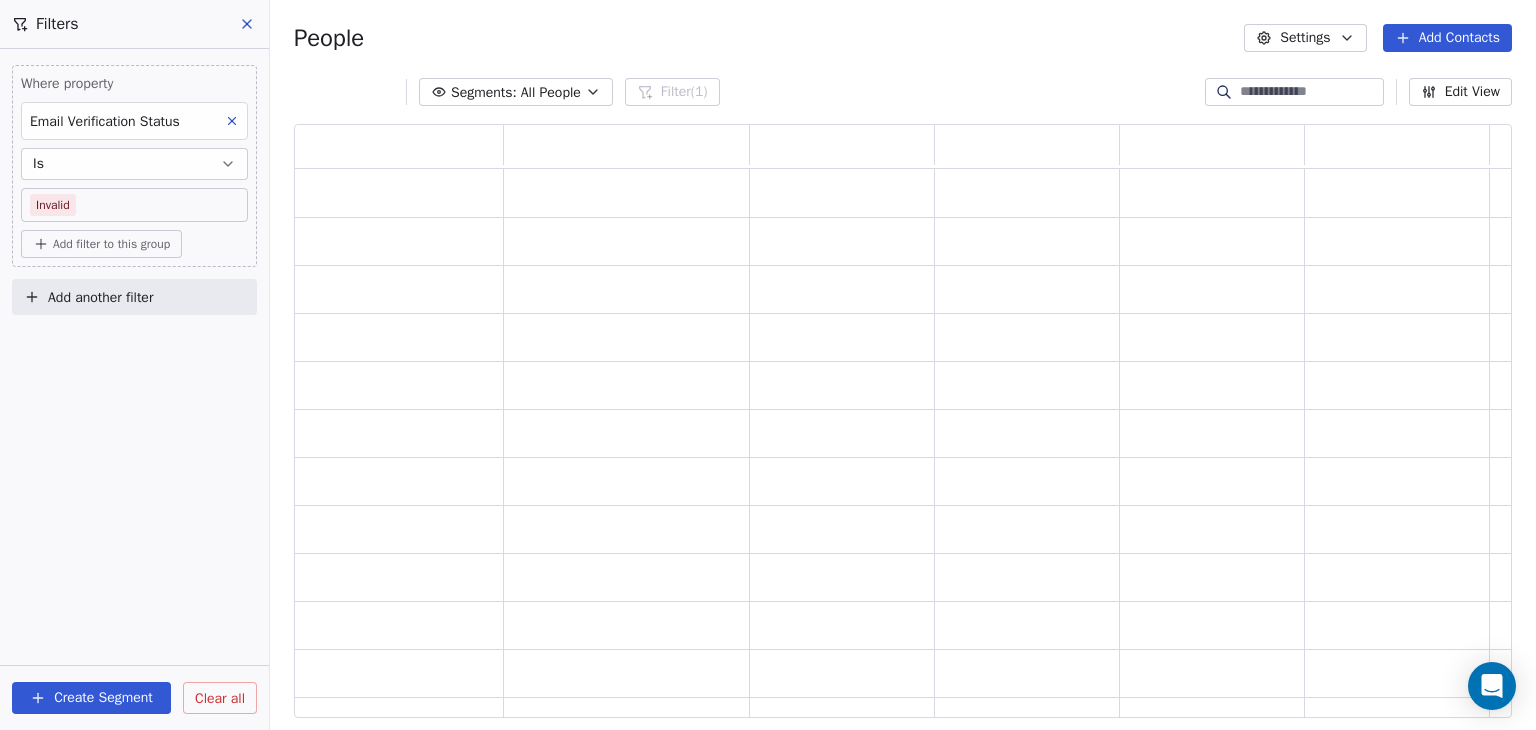 scroll, scrollTop: 16, scrollLeft: 16, axis: both 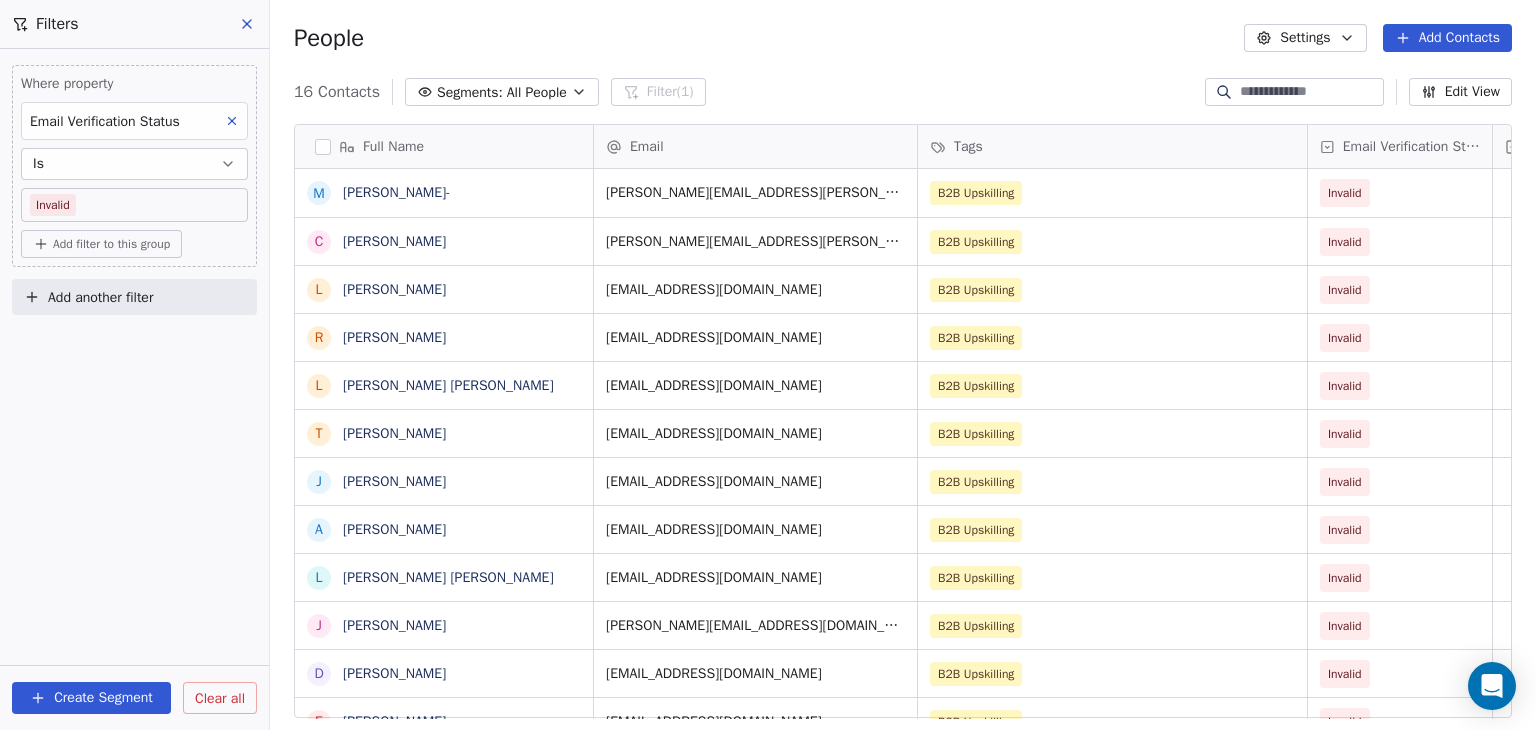click at bounding box center (323, 147) 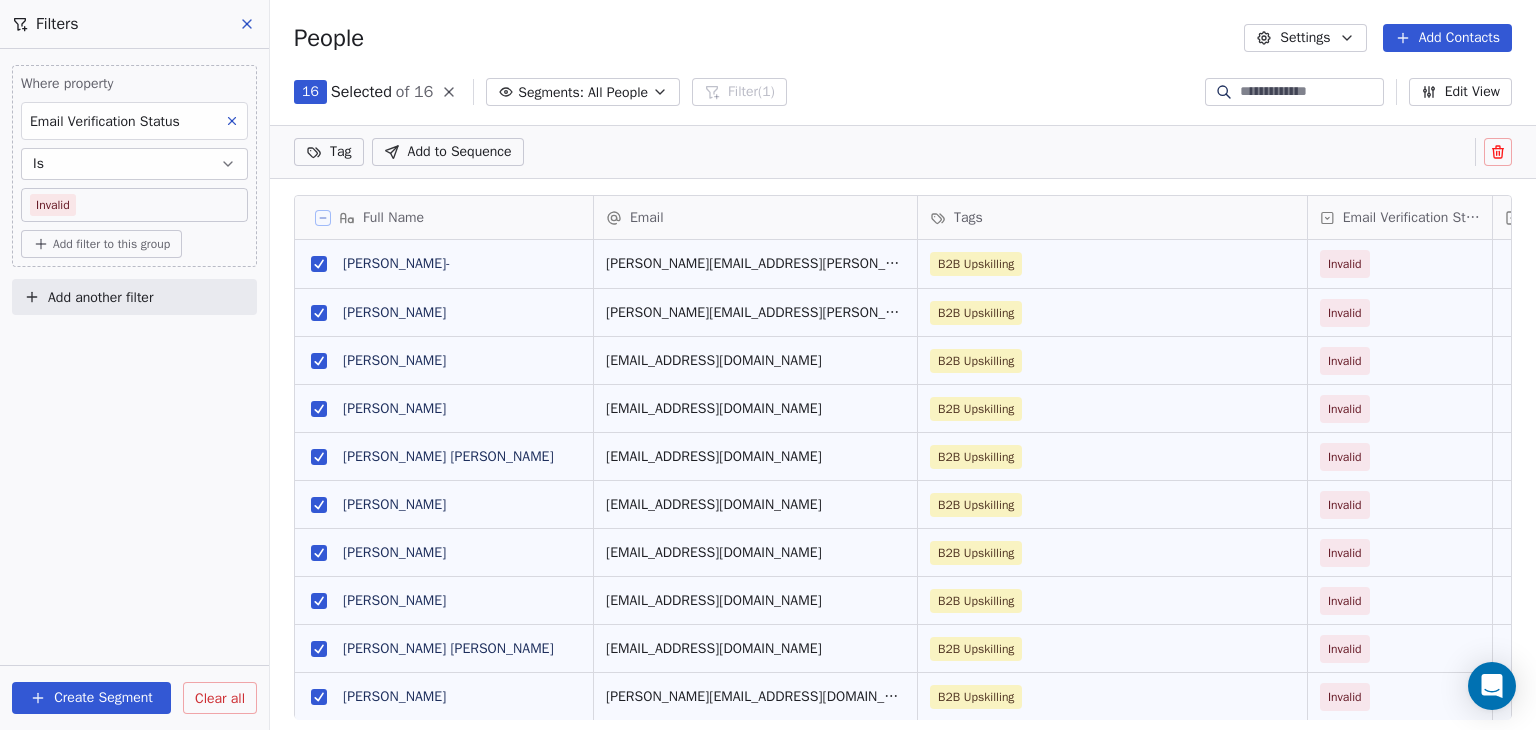 click at bounding box center [1498, 152] 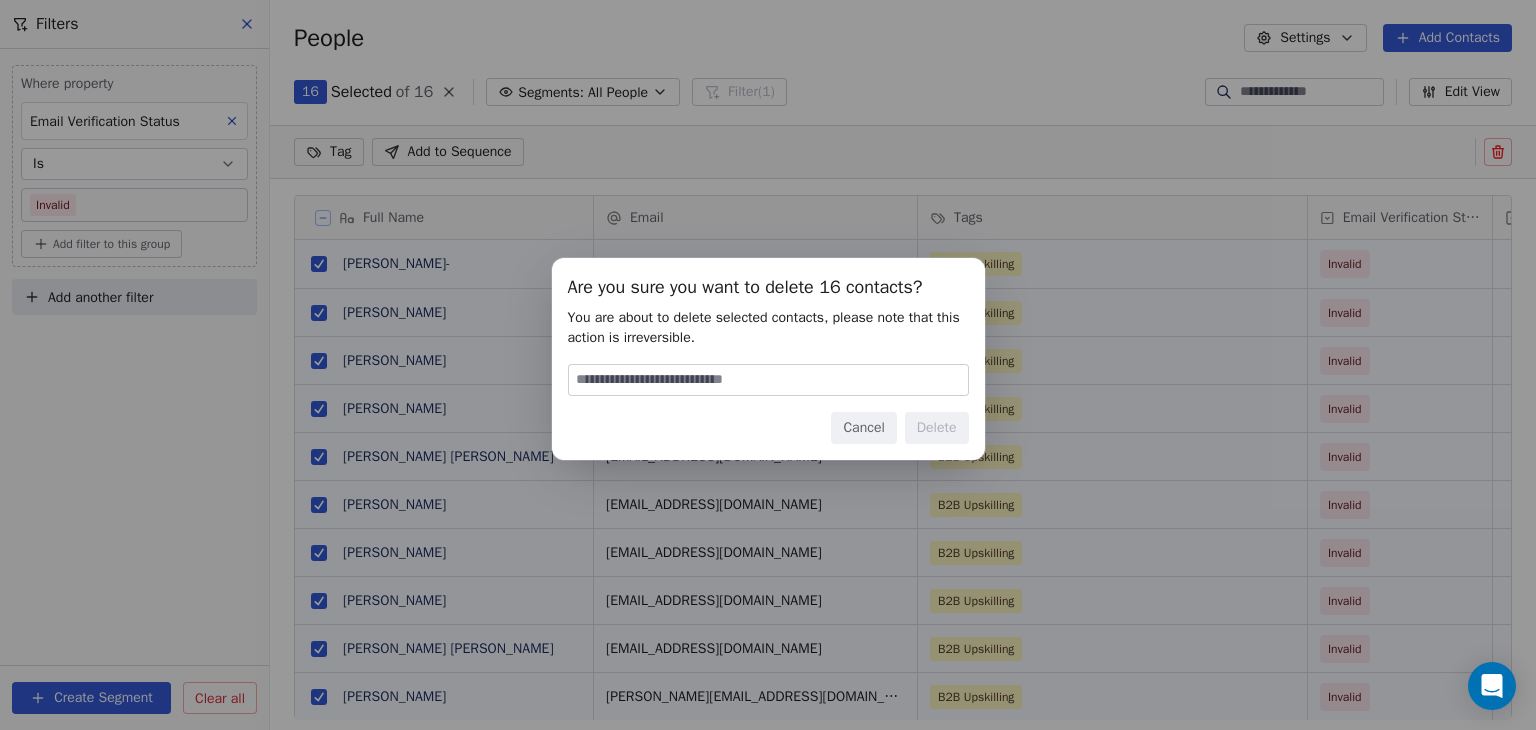 click at bounding box center (768, 380) 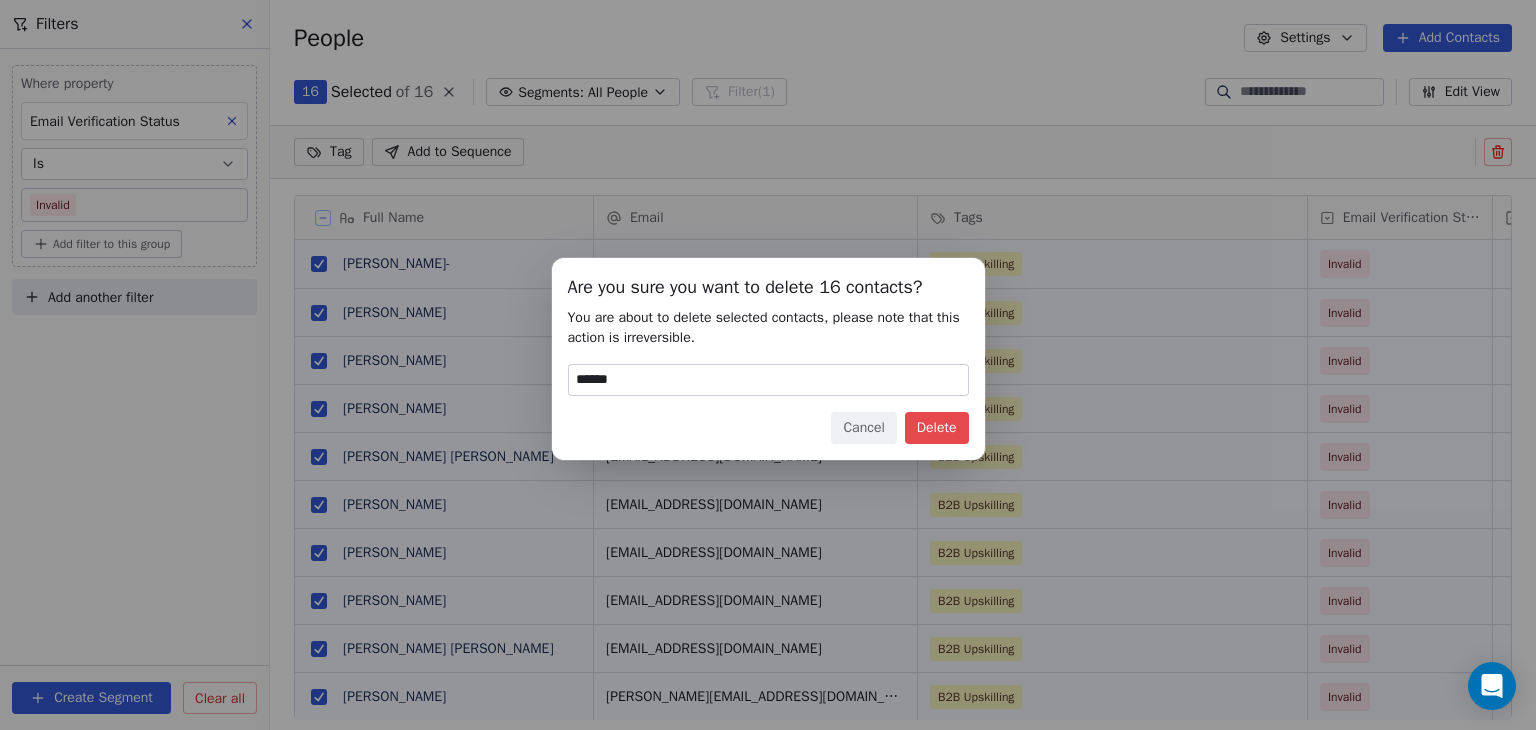 click on "Delete" at bounding box center (937, 428) 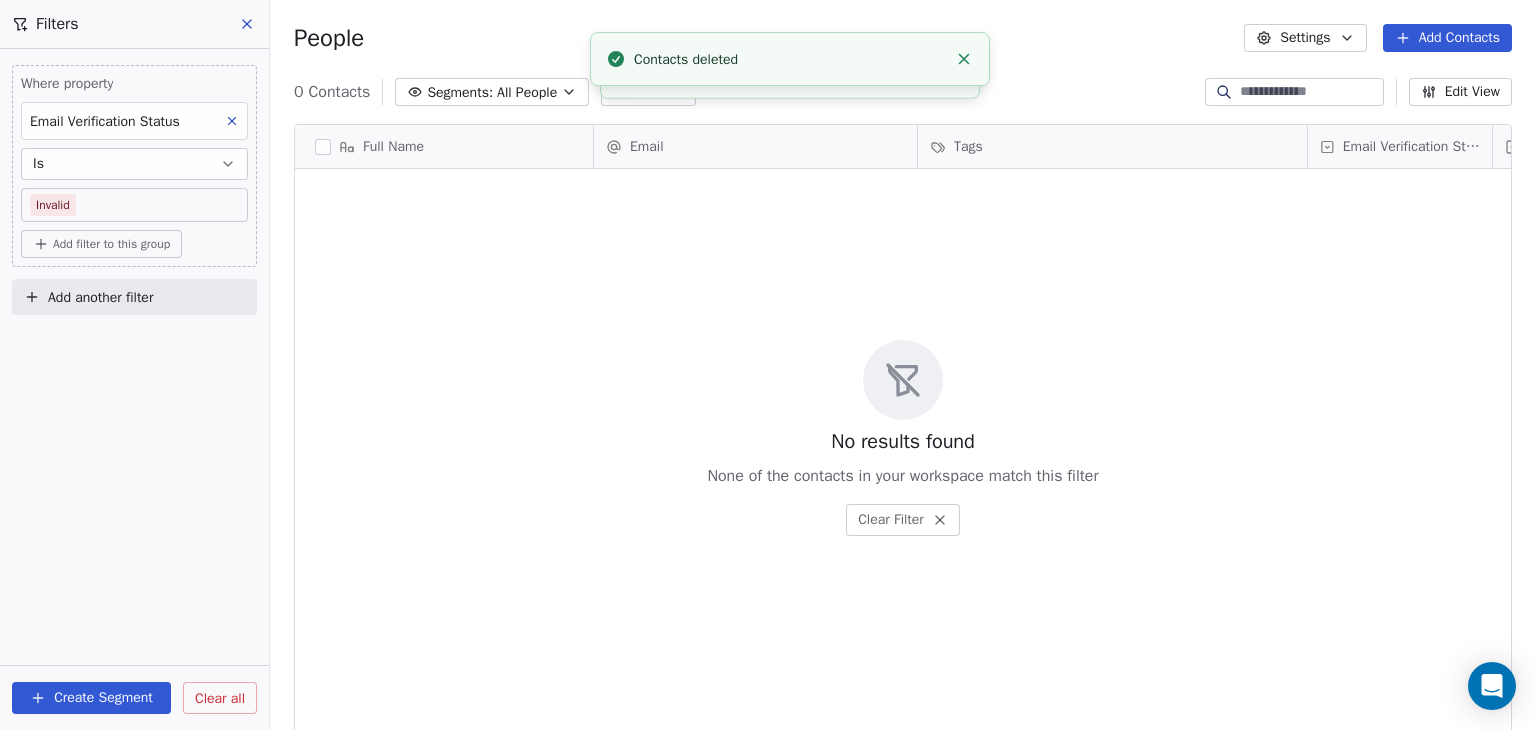 click on "BAR Contacts People Marketing Workflows Campaigns Sales Pipelines Sequences Beta Tools Apps AI Agents Help & Support Filters Where property   Email Verification Status   Is Invalid Add filter to this group Add another filter  Create Segment Clear all People Settings  Add Contacts 0 Contacts Segments: All People Filter  (1) Edit View Tag Add to Sequence Full Name Email Tags Email Verification Status Status
To pick up a draggable item, press the space bar.
While dragging, use the arrow keys to move the item.
Press space again to drop the item in its new position, or press escape to cancel.
No results found None of the contacts in your workspace match this filter Clear Filter     Contacts deleted Contacts will be deleted very soon." at bounding box center (768, 365) 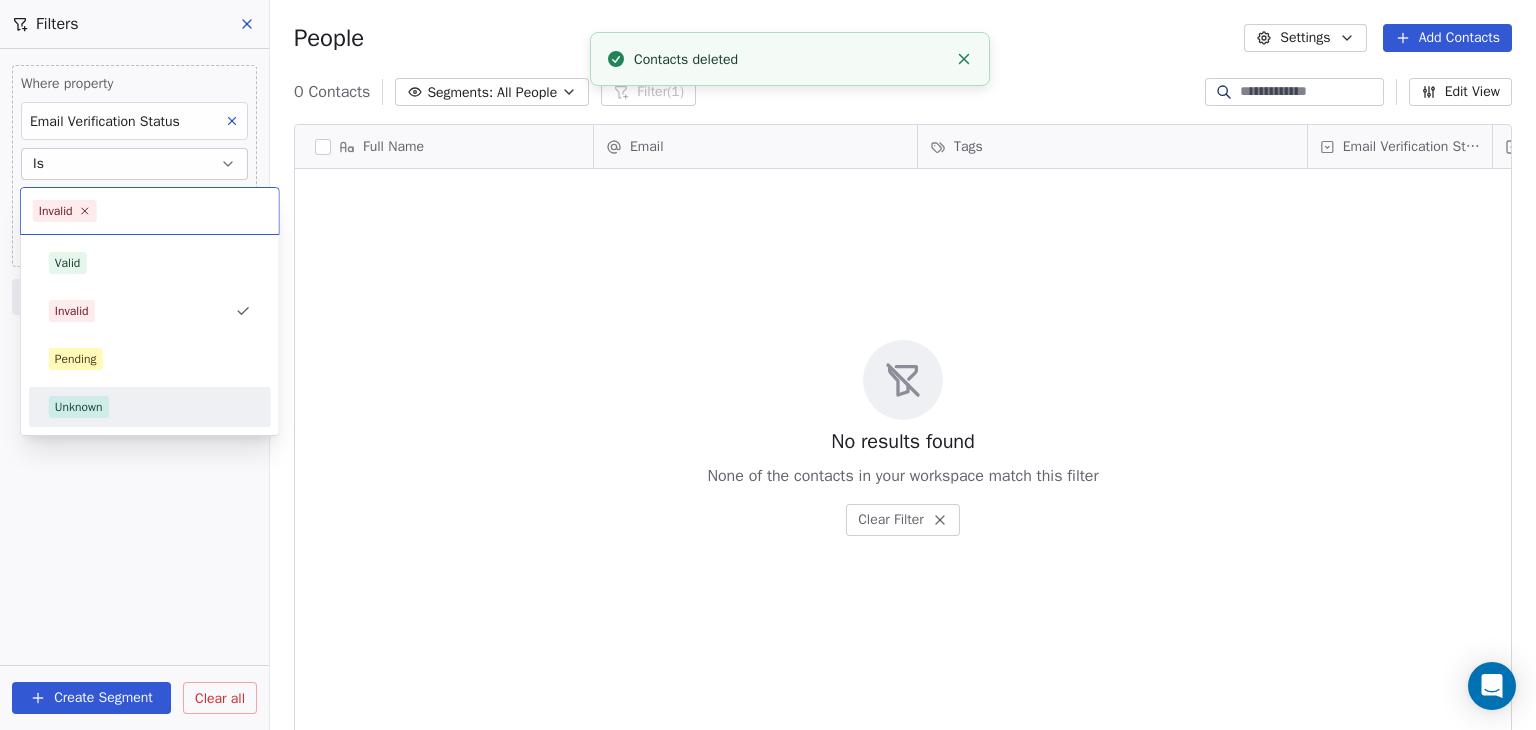 click on "Unknown" at bounding box center [150, 407] 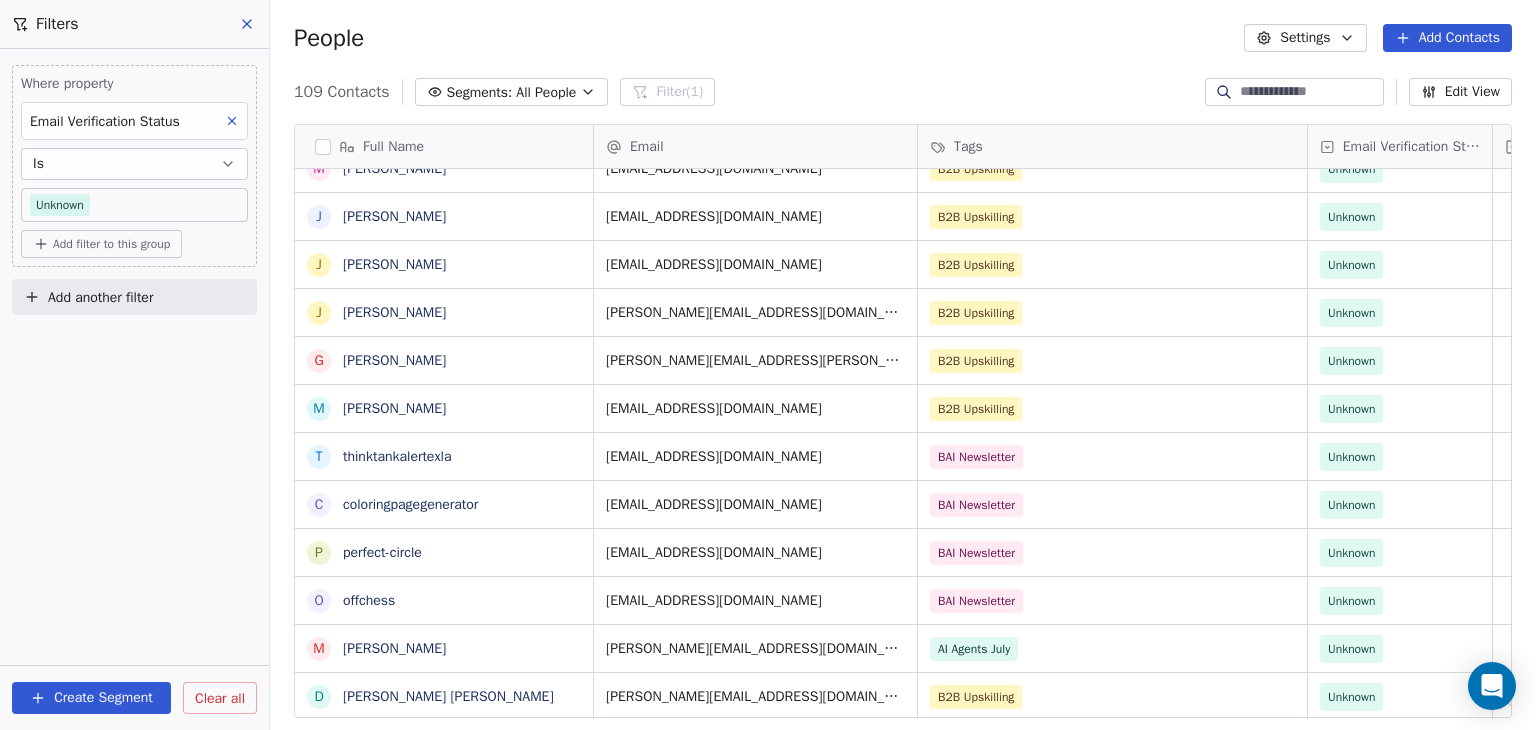 click on "Full Name" at bounding box center (442, 147) 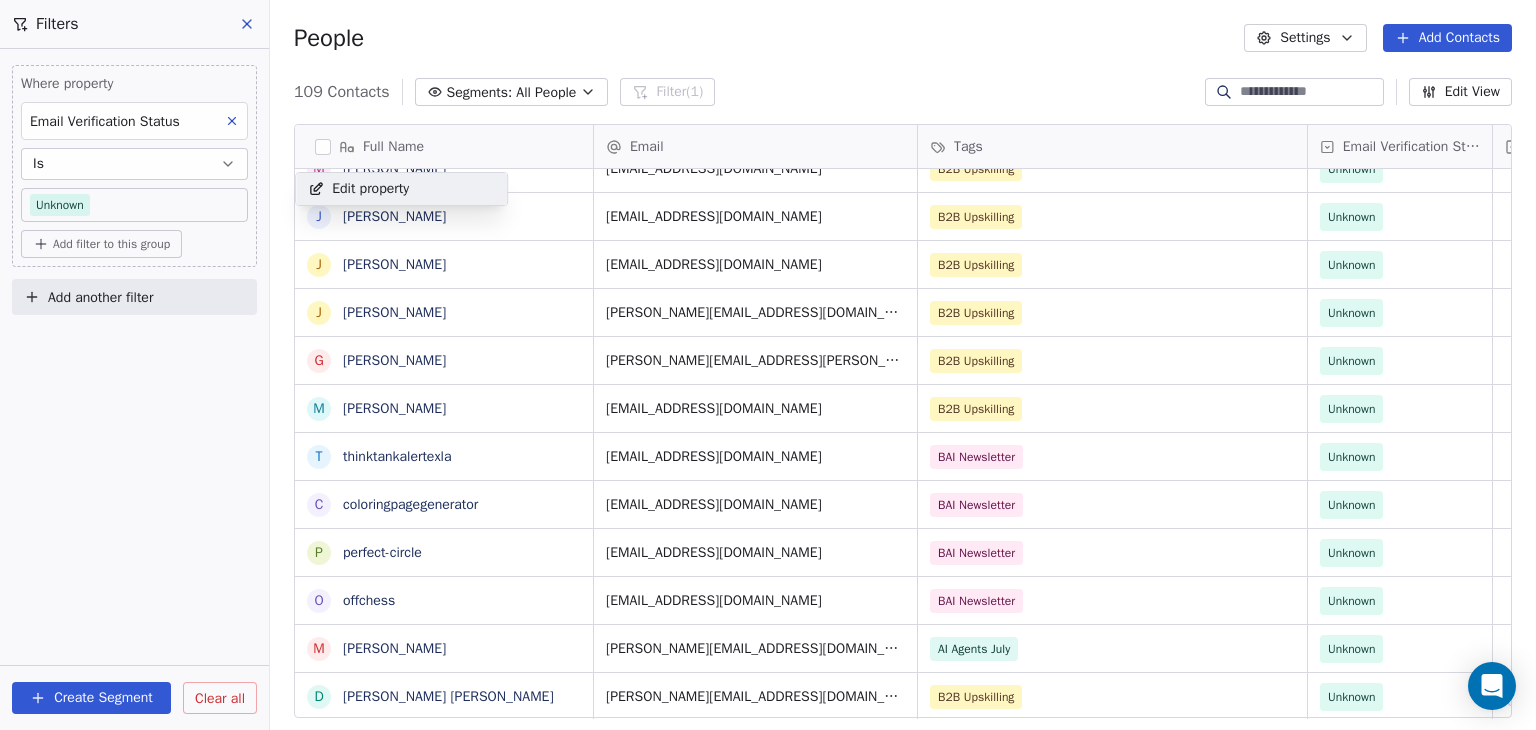 click on "BAR Contacts People Marketing Workflows Campaigns Sales Pipelines Sequences Beta Tools Apps AI Agents Help & Support Filters Where property   Email Verification Status   Is Unknown Add filter to this group Add another filter  Create Segment Clear all People Settings  Add Contacts 109 Contacts Segments: All People Filter  (1) Edit View Tag Add to Sequence Full Name M [PERSON_NAME] V [PERSON_NAME] G [PERSON_NAME] H [PERSON_NAME] C [PERSON_NAME] K [PERSON_NAME] [PERSON_NAME] D [PERSON_NAME] L [PERSON_NAME] C [PERSON_NAME] A [PERSON_NAME] N [PERSON_NAME] D [PERSON_NAME] P [PERSON_NAME] M [PERSON_NAME] M [PERSON_NAME] L [PERSON_NAME] M [PERSON_NAME] S [PERSON_NAME] M [PERSON_NAME] T [PERSON_NAME] M [PERSON_NAME] J [PERSON_NAME] J [PERSON_NAME] J [PERSON_NAME] G [PERSON_NAME] M [PERSON_NAME] t thinktankalertexla c coloringpagegenerator p perfect-circle o offchess M [PERSON_NAME] D [PERSON_NAME] [PERSON_NAME] Email Tags Email Verification Status Status [EMAIL_ADDRESS][DOMAIN_NAME] B2B Upskilling Unknown B2B Upskilling" at bounding box center [768, 365] 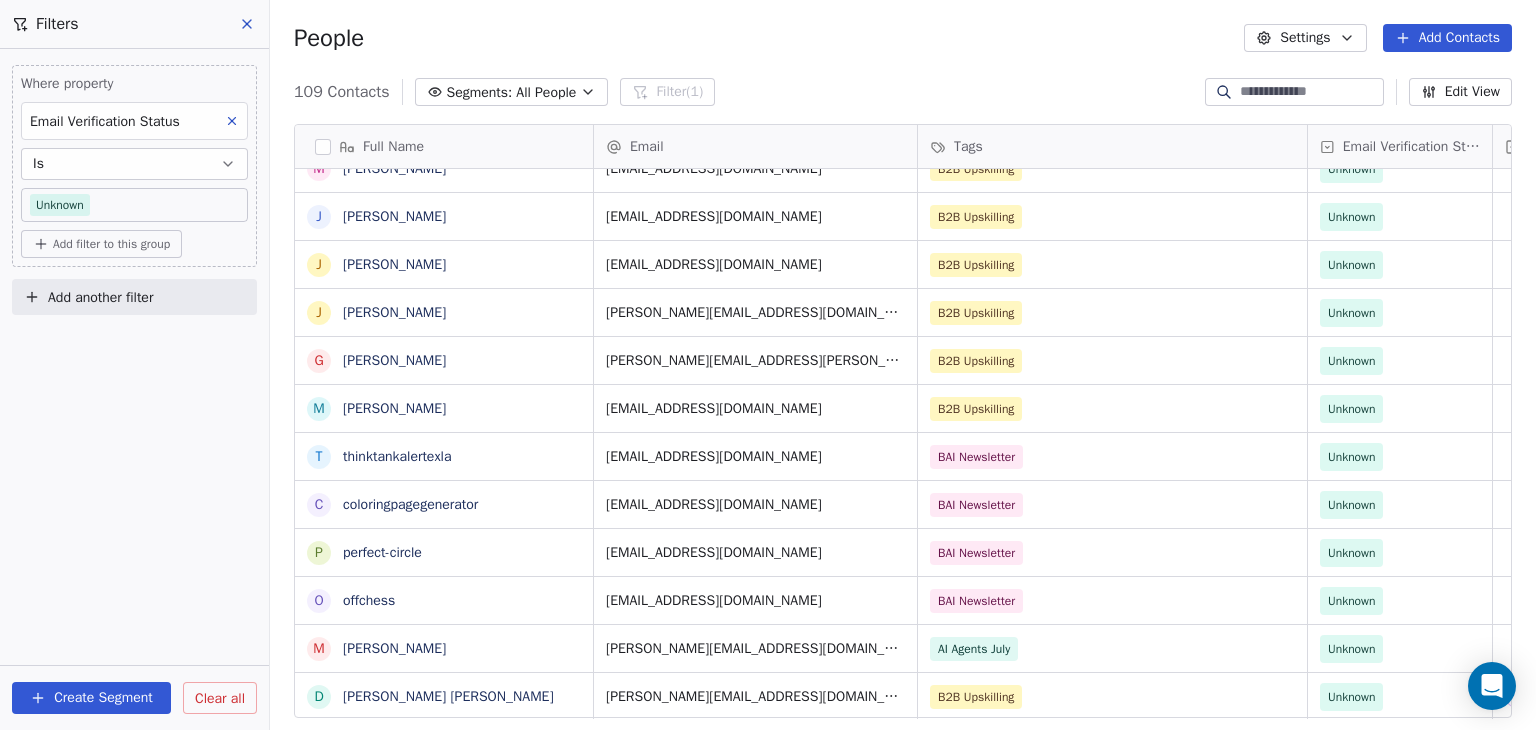 click at bounding box center [323, 147] 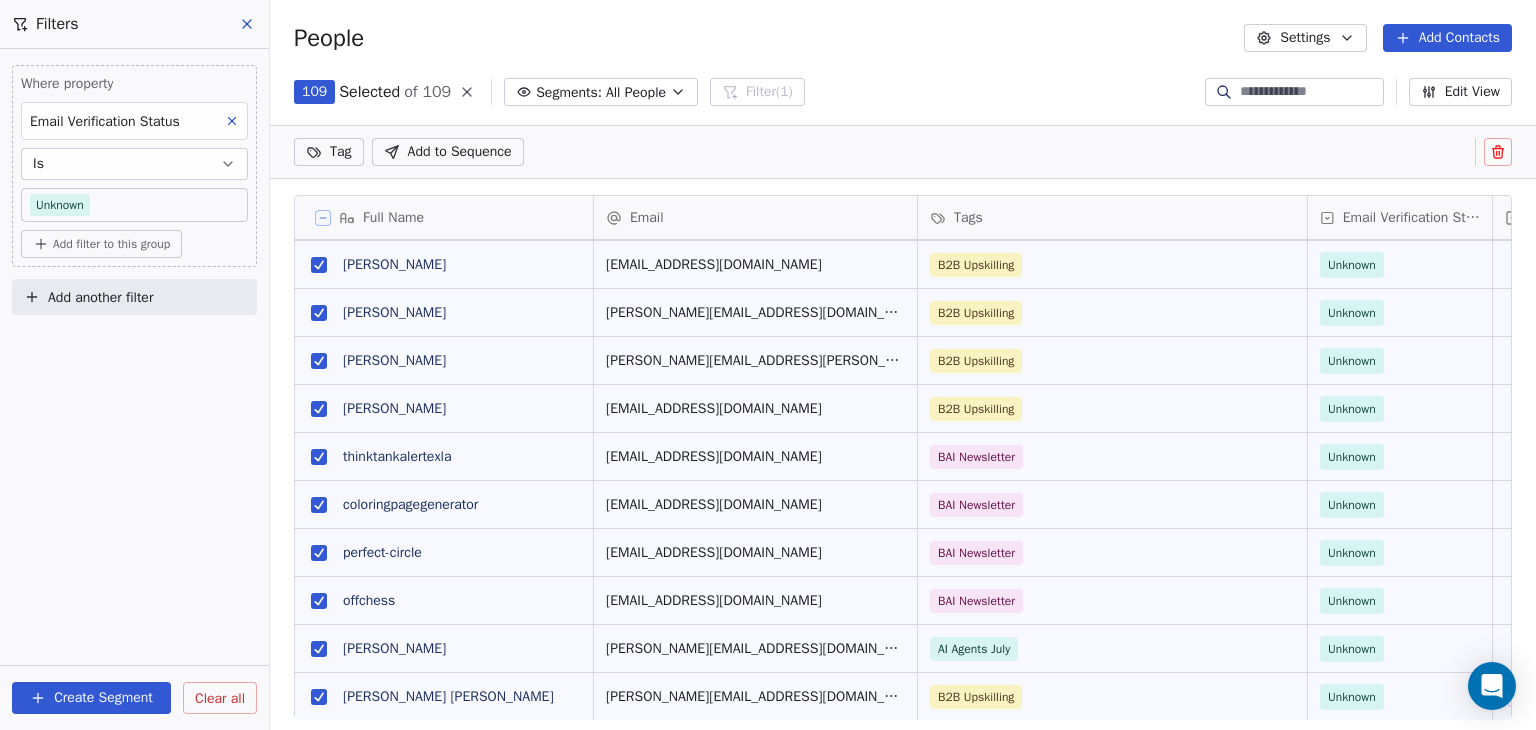 click at bounding box center [319, 697] 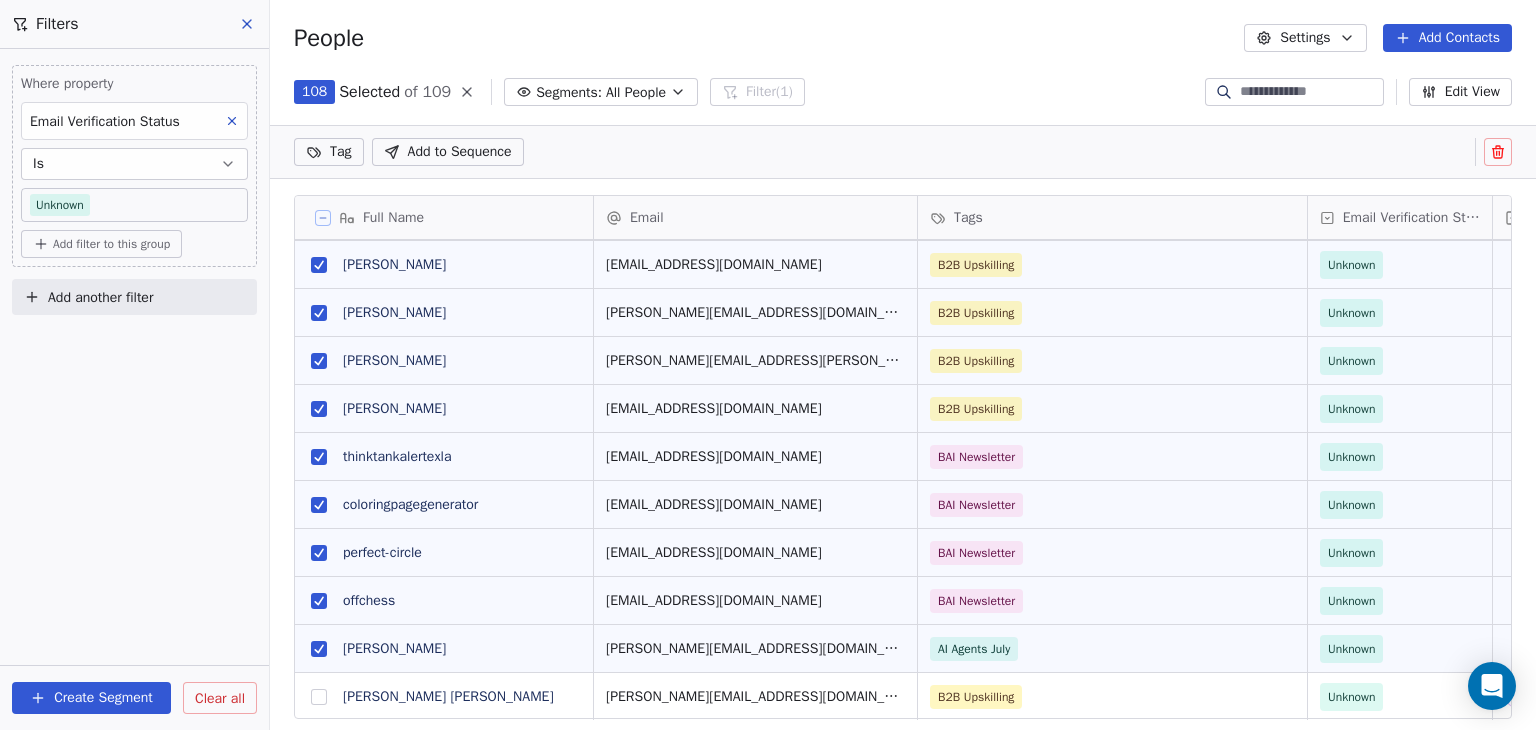 click at bounding box center (319, 649) 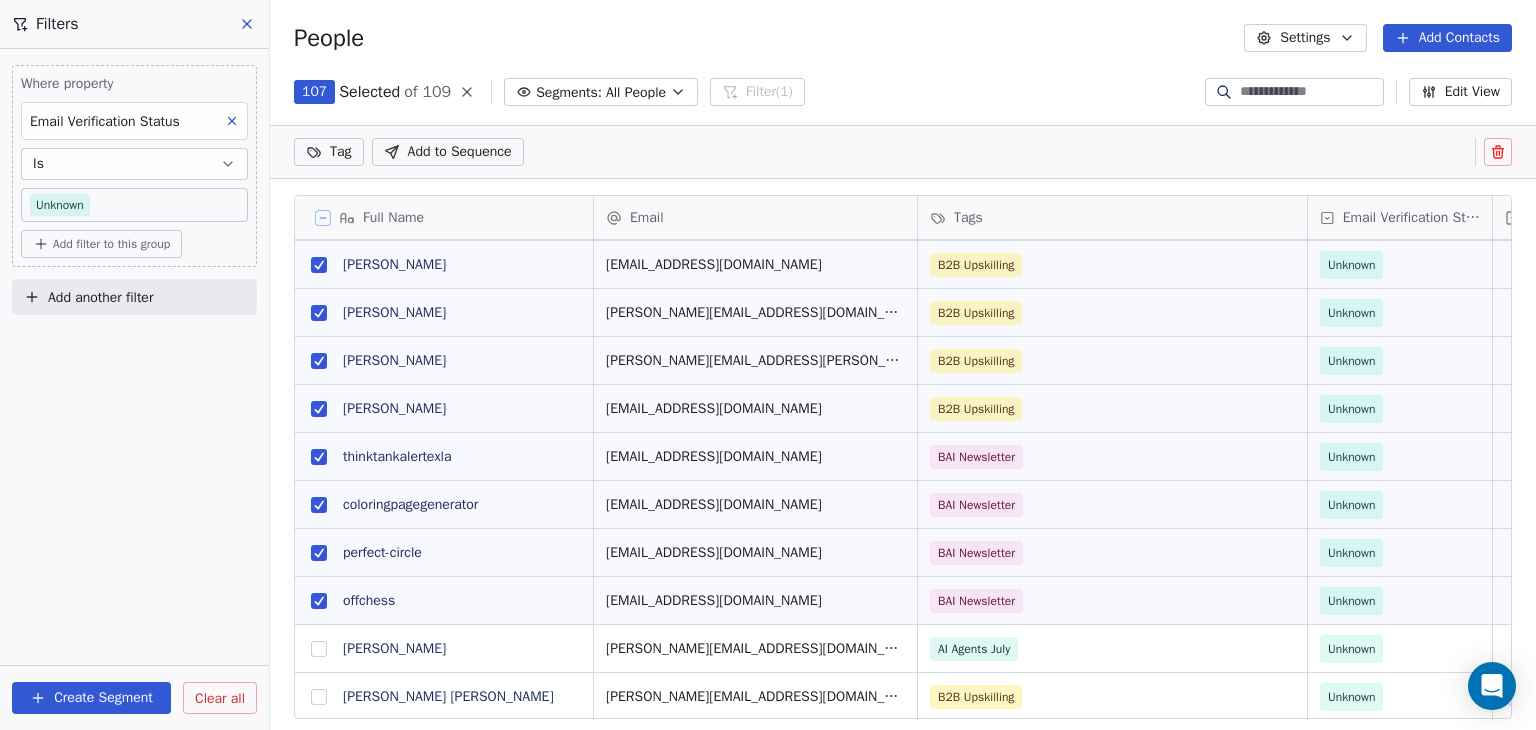 click at bounding box center (319, 601) 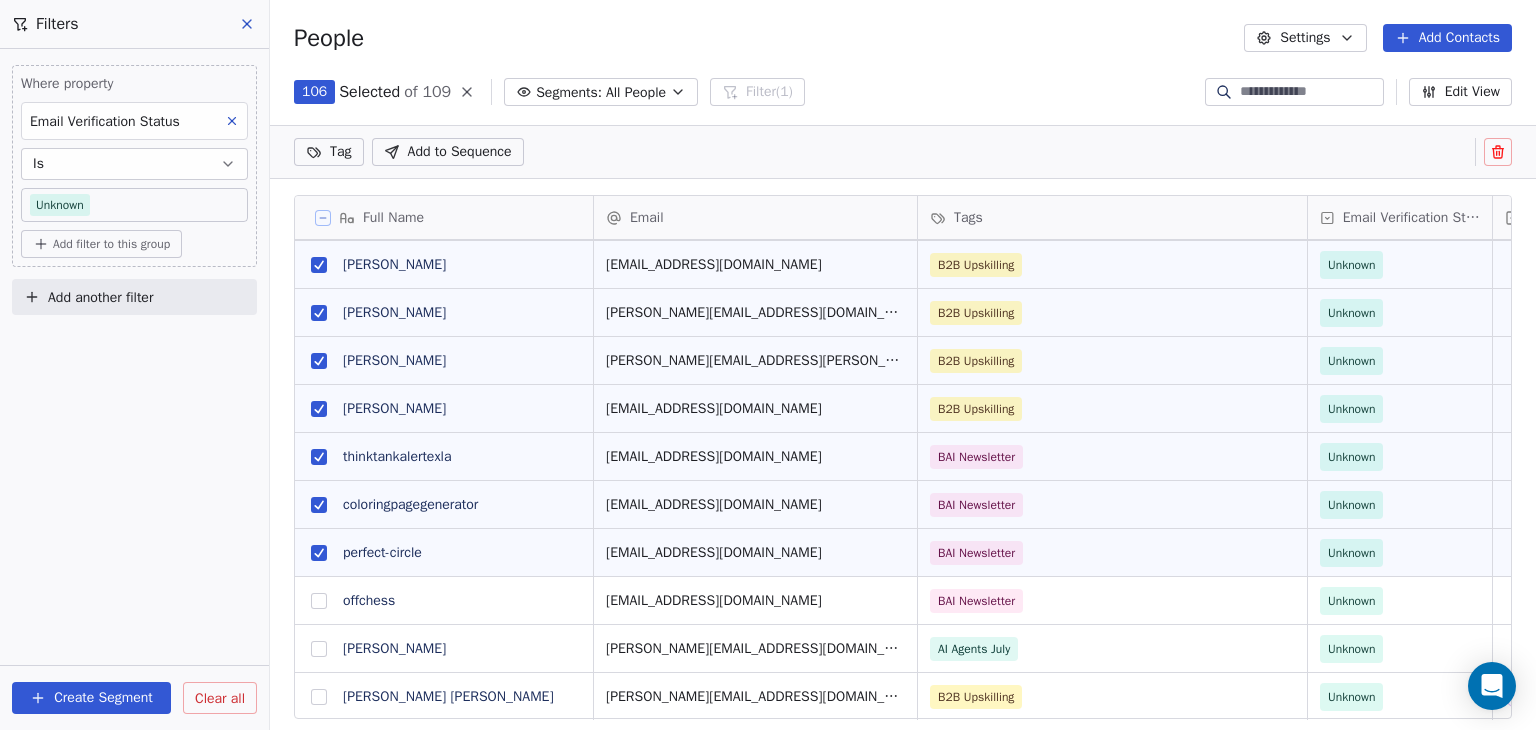 click at bounding box center (319, 601) 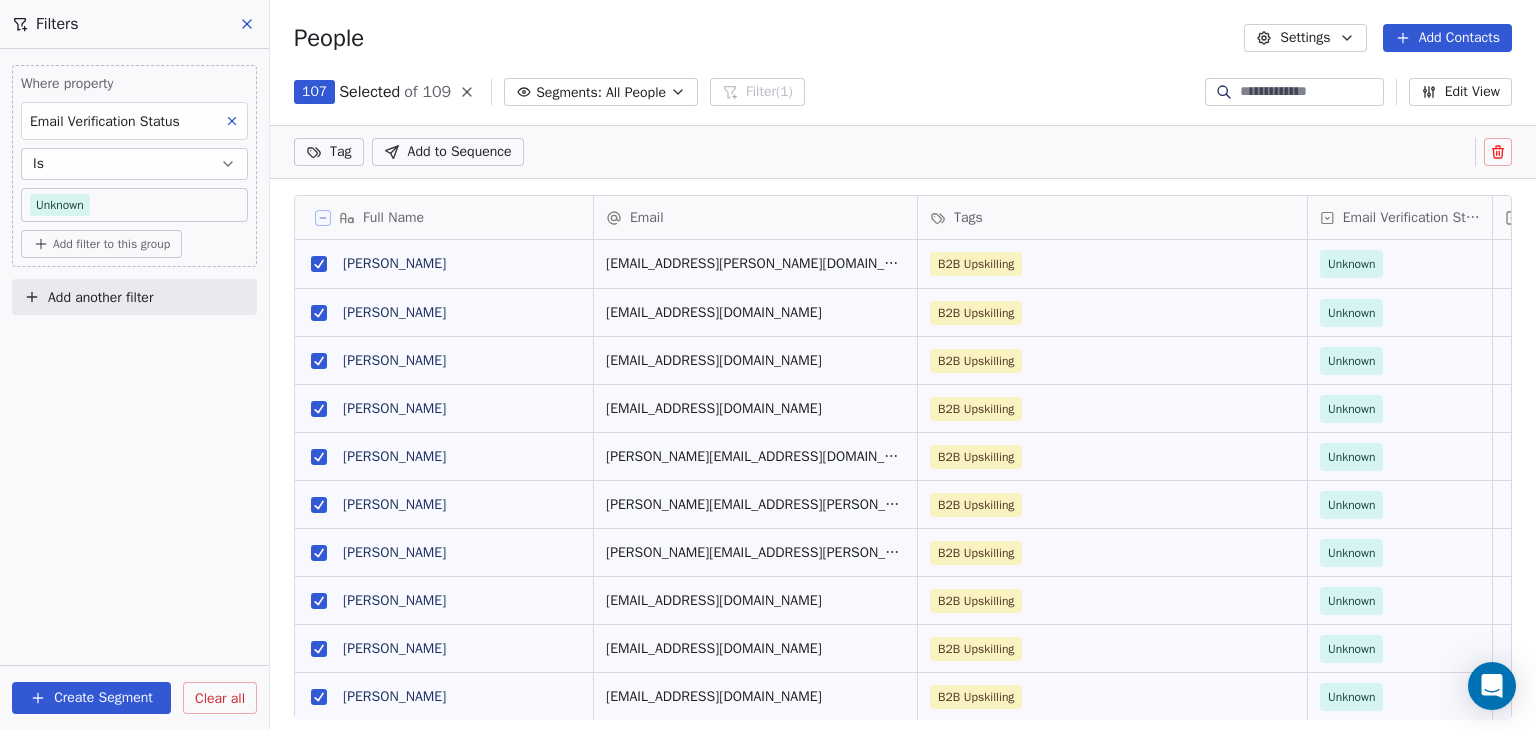 click on "Where property   Email Verification Status   Is Unknown Add filter to this group Add another filter  Create Segment Clear all" at bounding box center [134, 389] 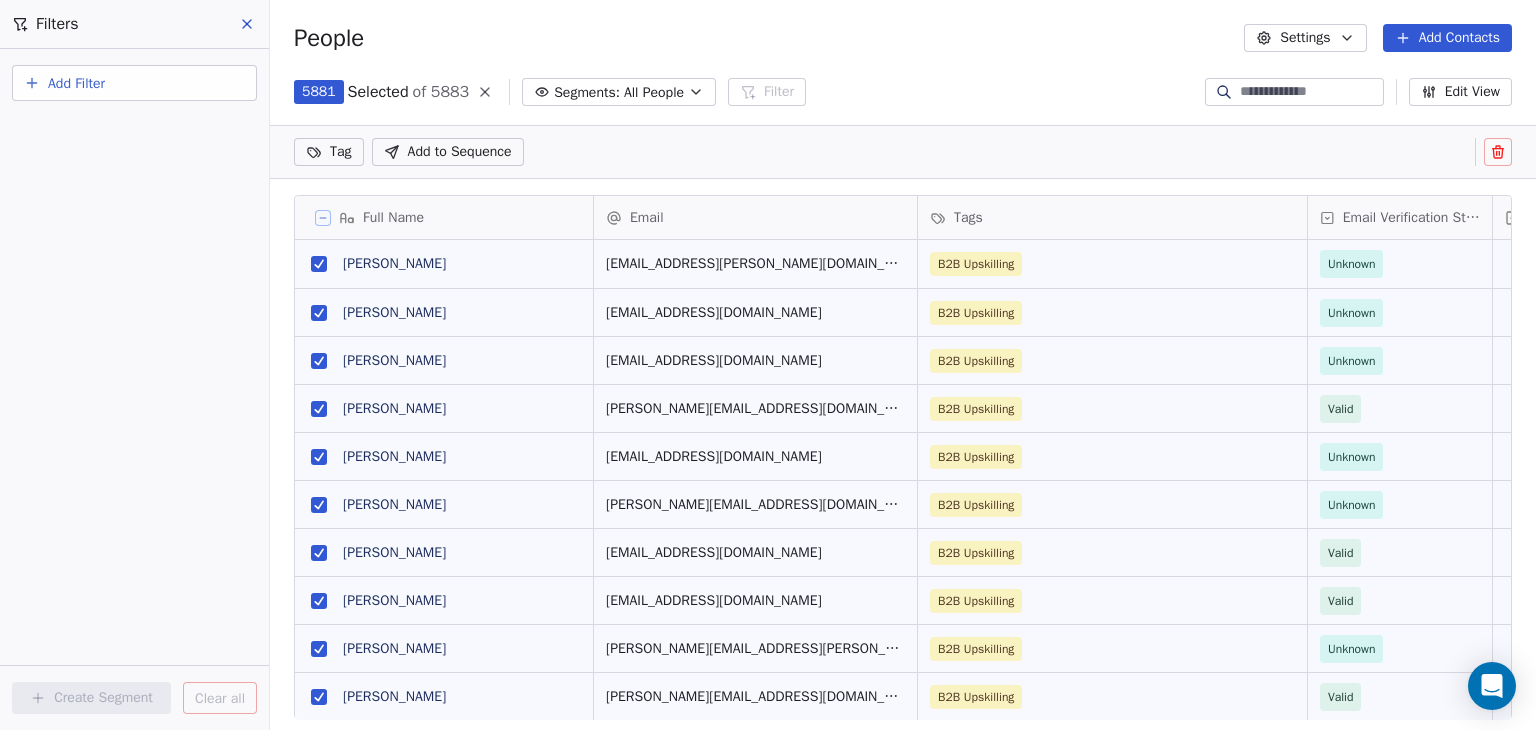 drag, startPoint x: 252, startPoint y: 22, endPoint x: 228, endPoint y: 43, distance: 31.890438 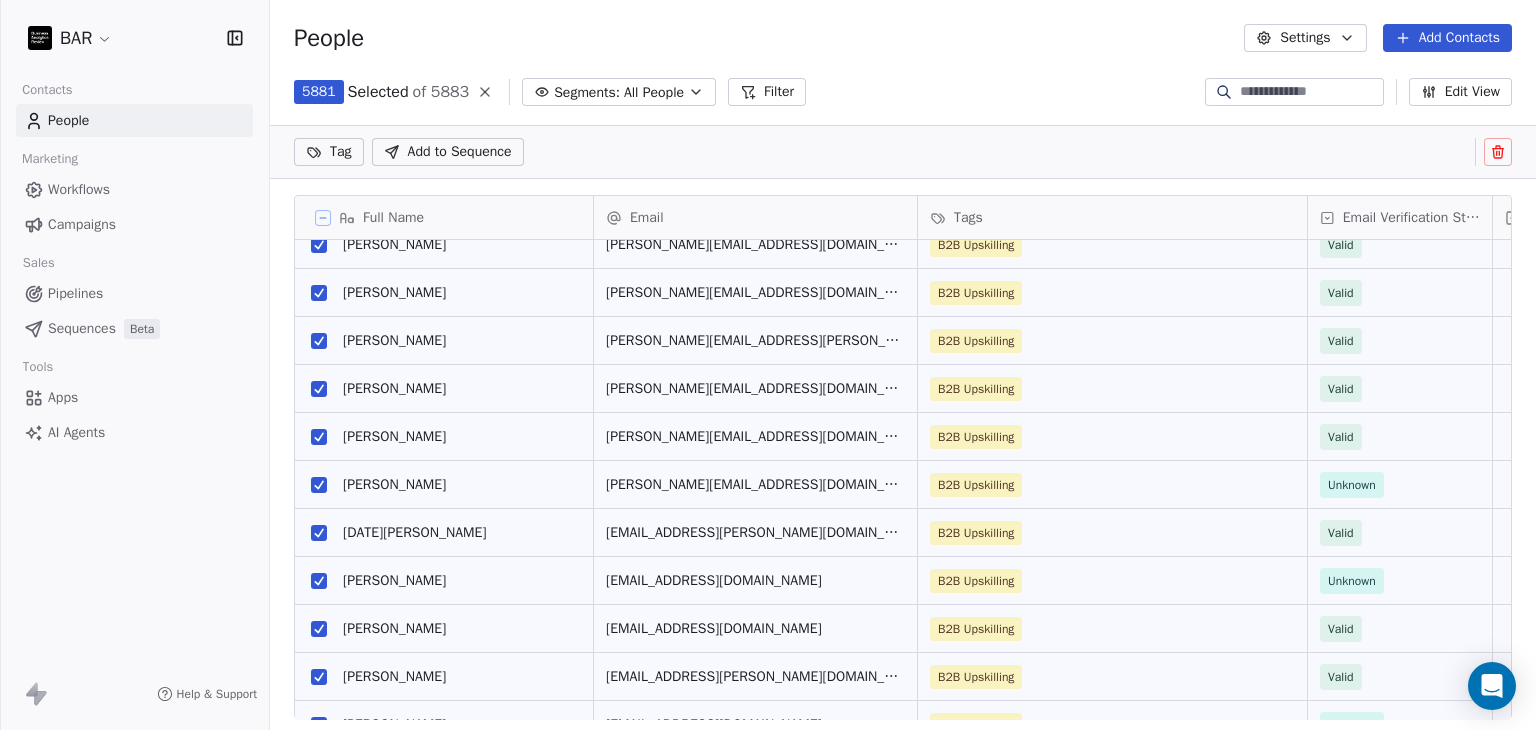 scroll, scrollTop: 8024, scrollLeft: 0, axis: vertical 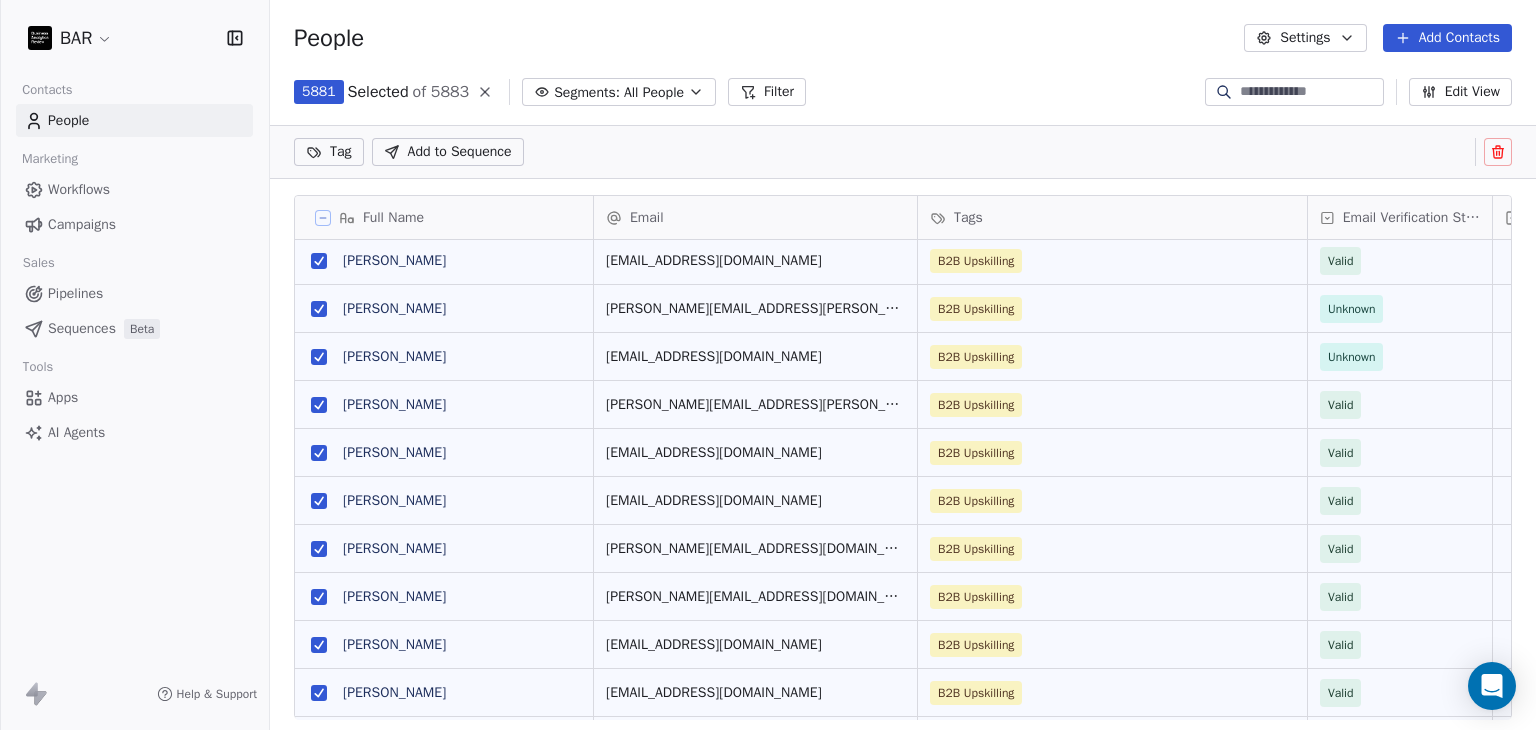 click on "People Settings  Add Contacts" at bounding box center (903, 38) 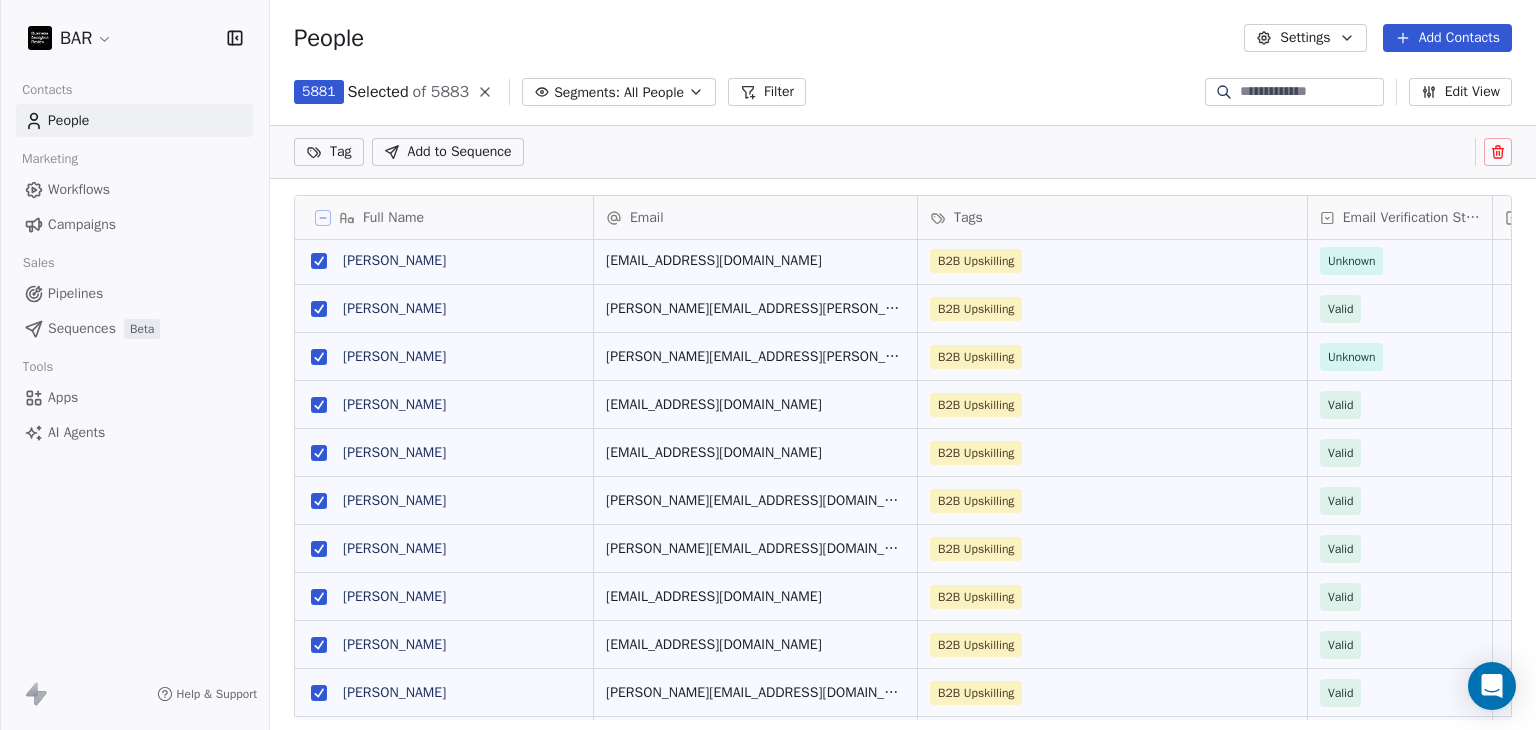 click on "5881 Selected of   5883 Segments: All People Filter  Edit View" at bounding box center (903, 92) 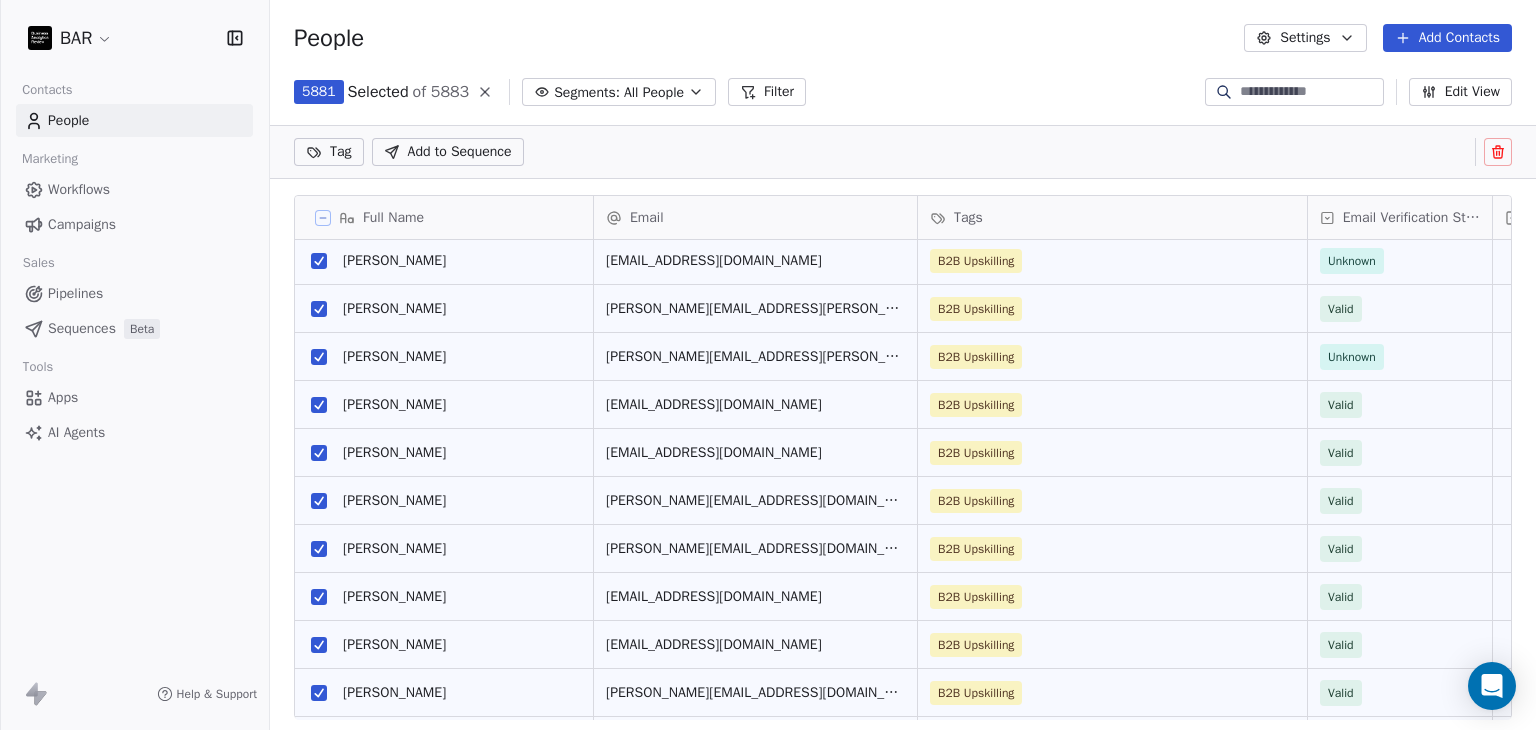 scroll, scrollTop: 7700, scrollLeft: 0, axis: vertical 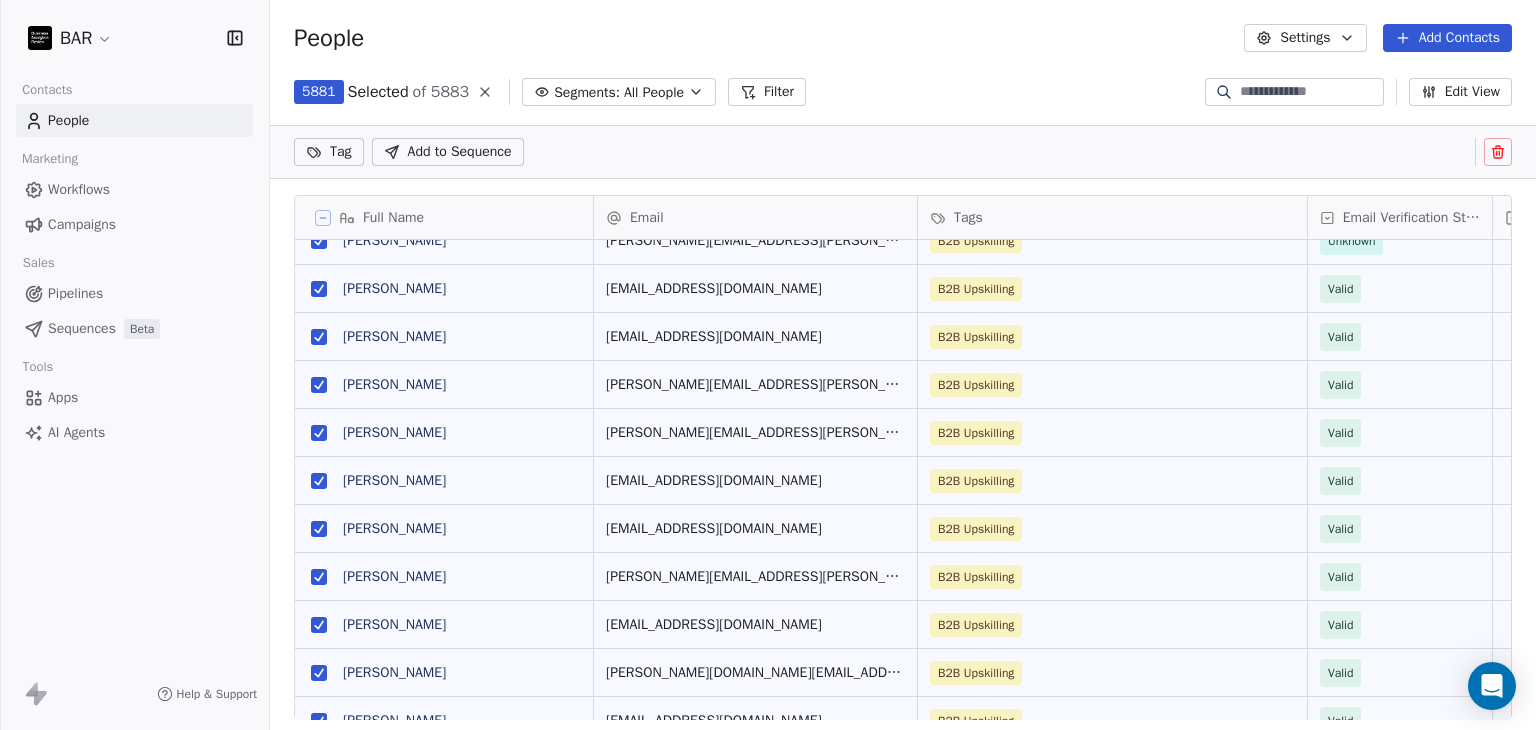 click on "People Settings  Add Contacts" at bounding box center (903, 38) 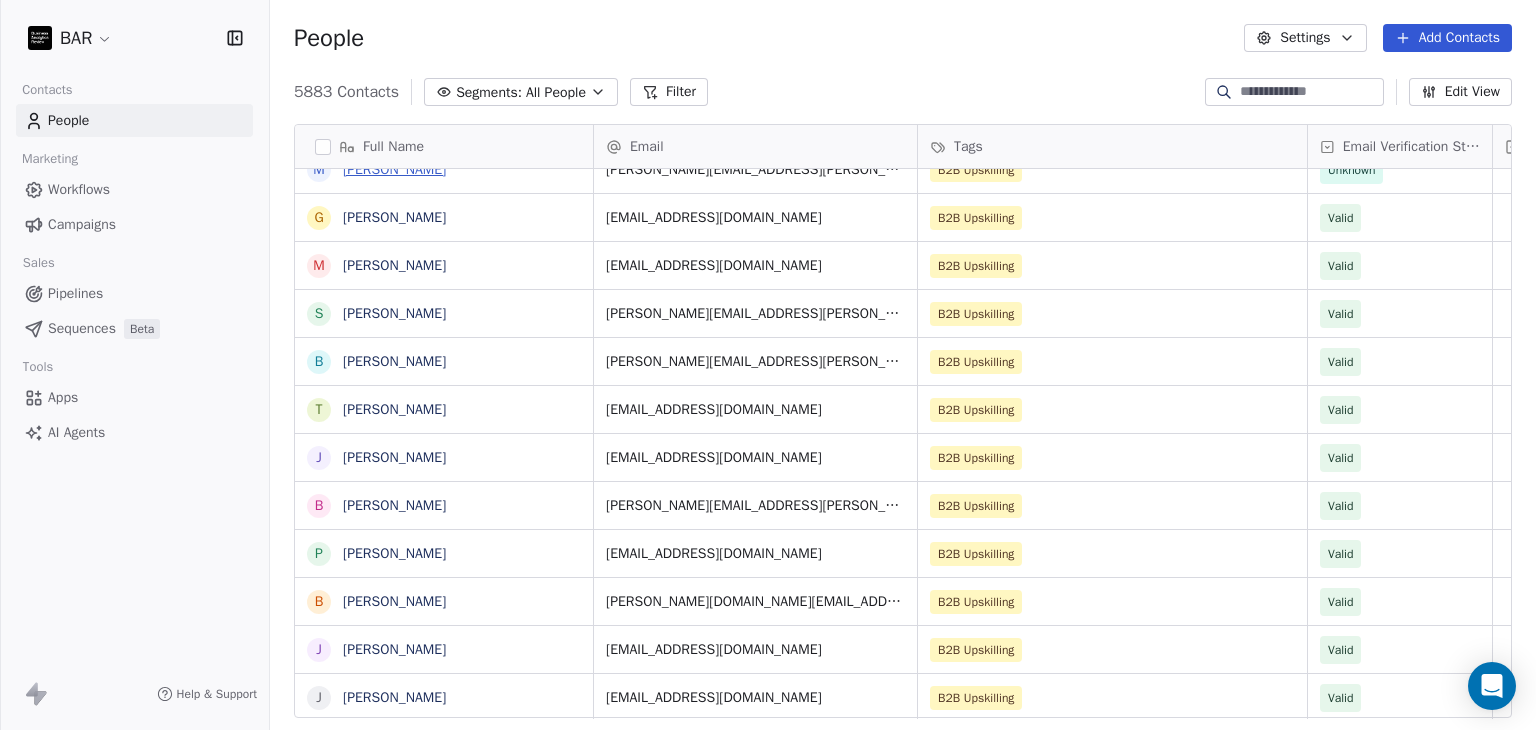scroll, scrollTop: 16, scrollLeft: 16, axis: both 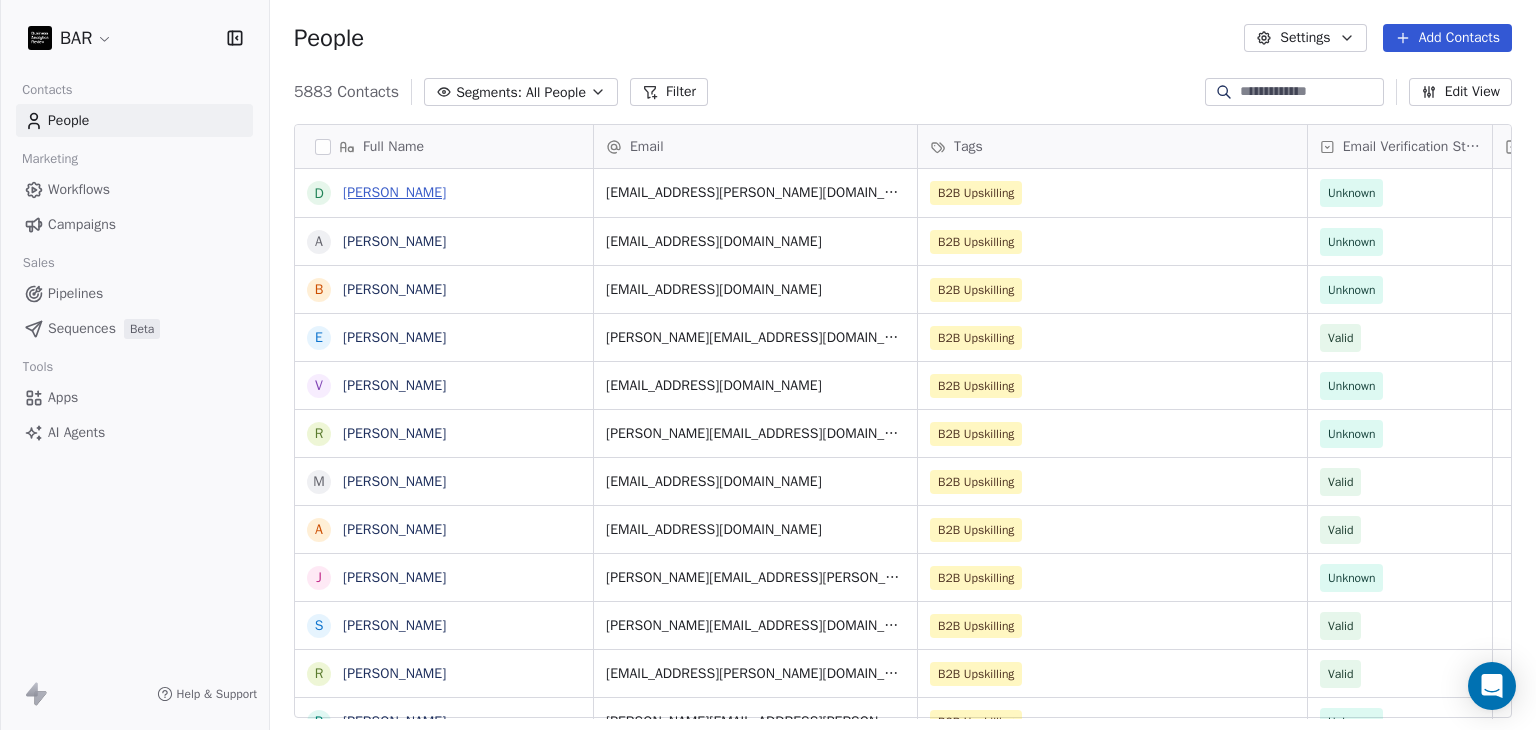 click on "[PERSON_NAME]" at bounding box center (394, 192) 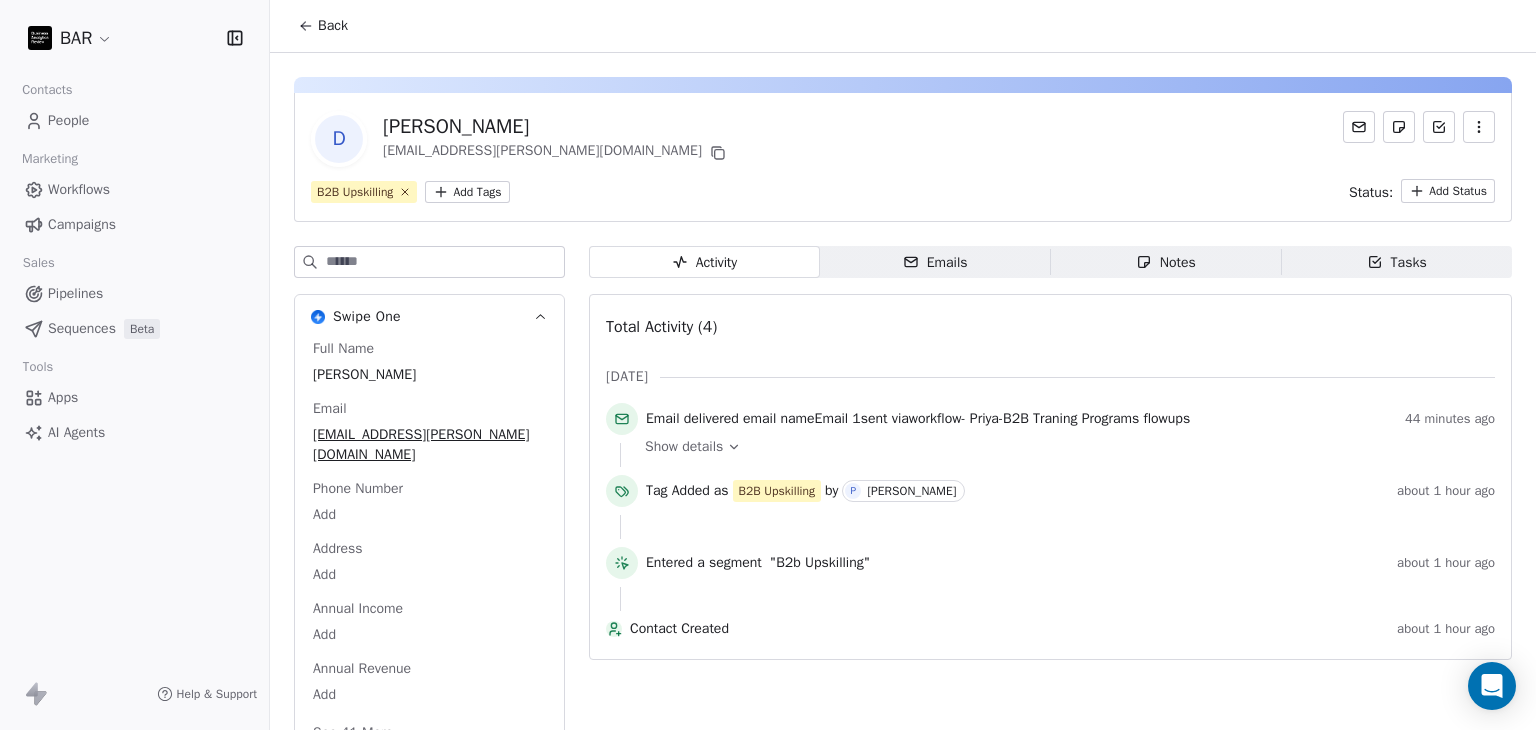 click 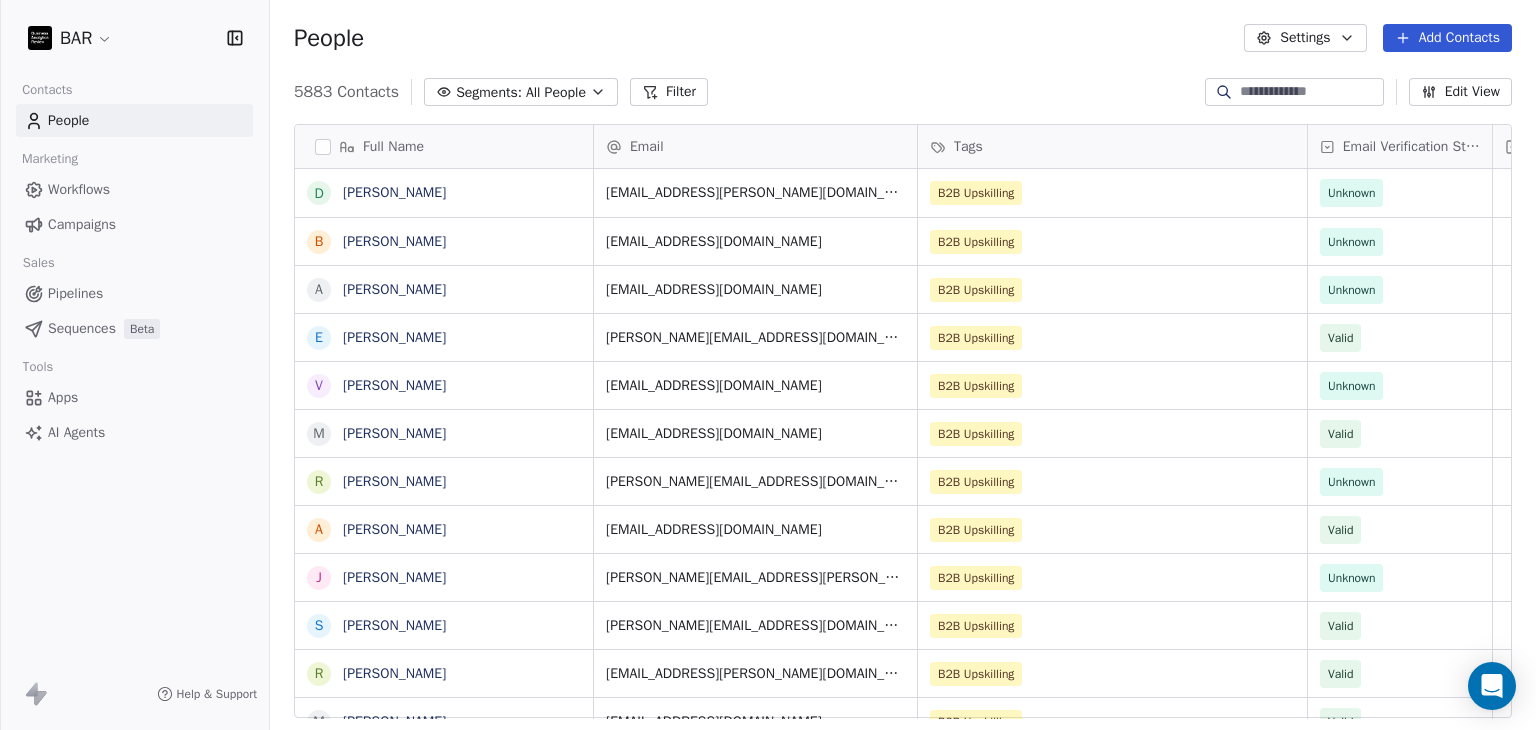 scroll, scrollTop: 16, scrollLeft: 16, axis: both 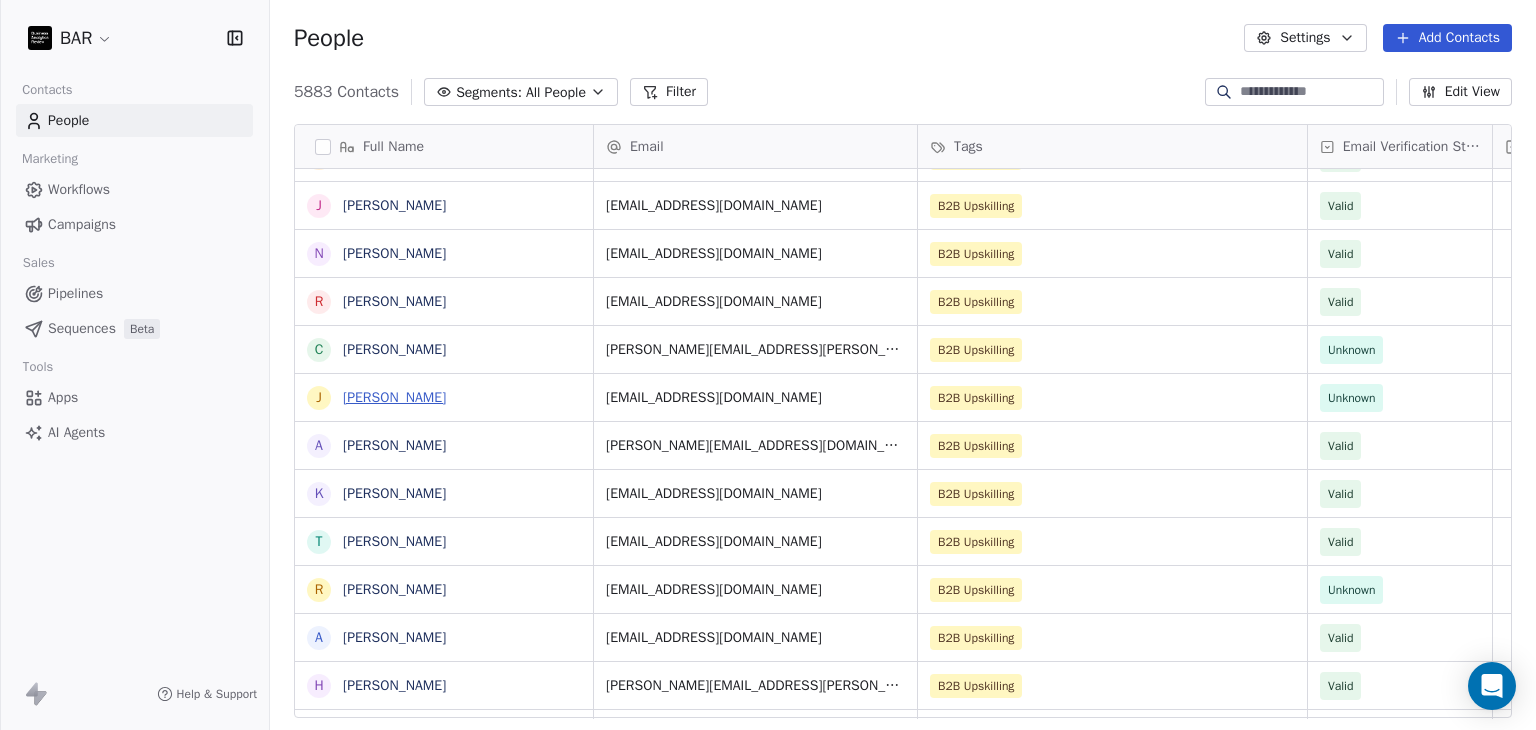 click on "[PERSON_NAME]" at bounding box center [394, 397] 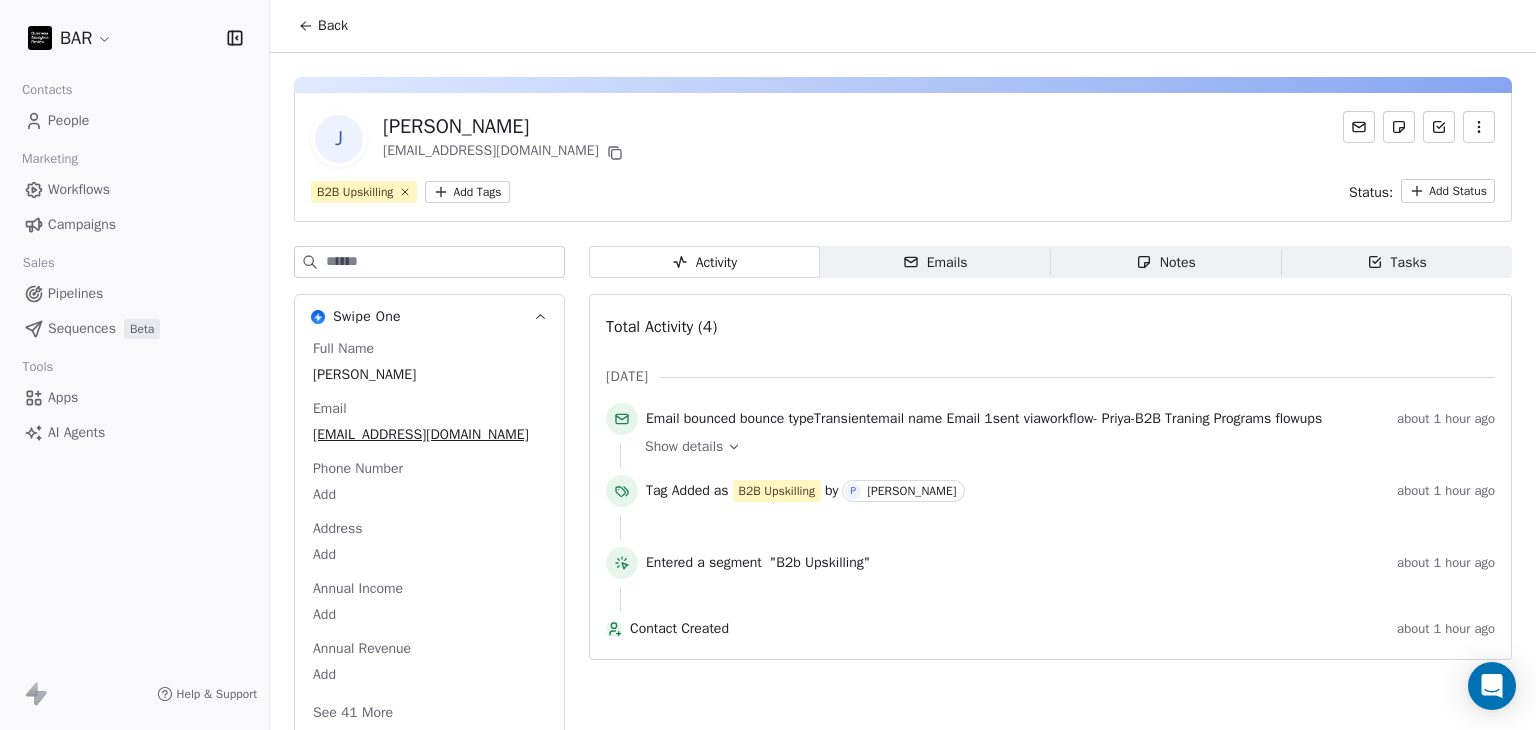 click 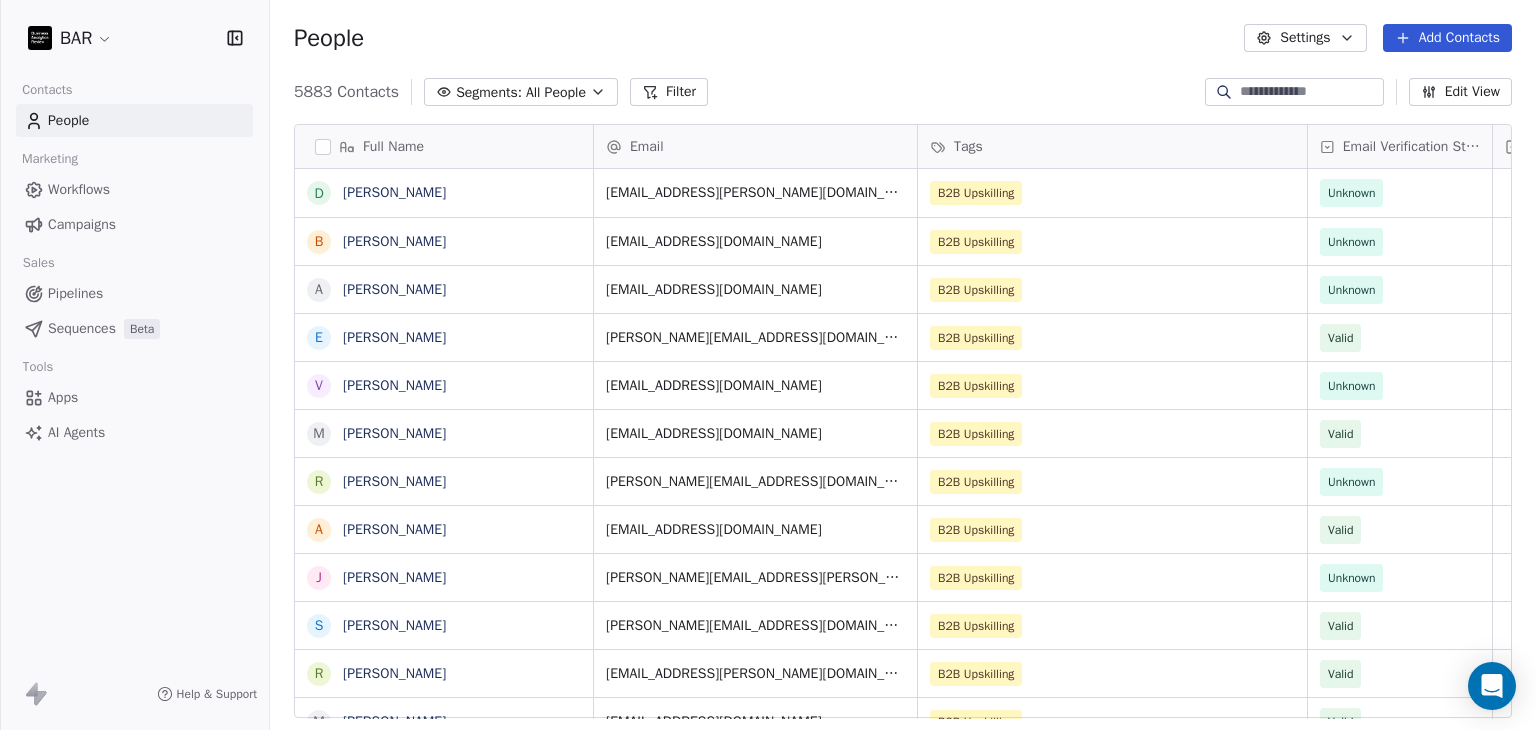 scroll, scrollTop: 900, scrollLeft: 0, axis: vertical 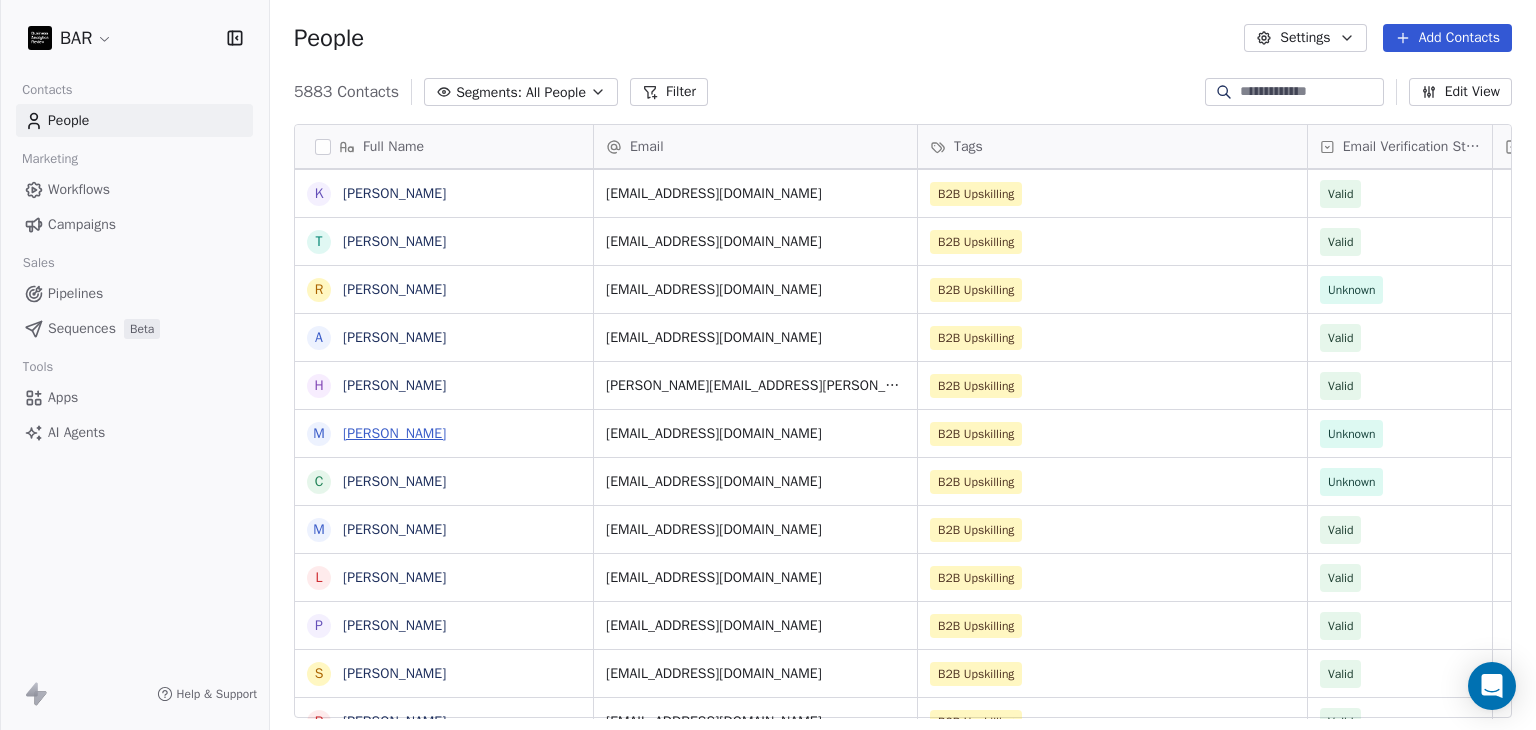 click on "[PERSON_NAME]" at bounding box center (394, 433) 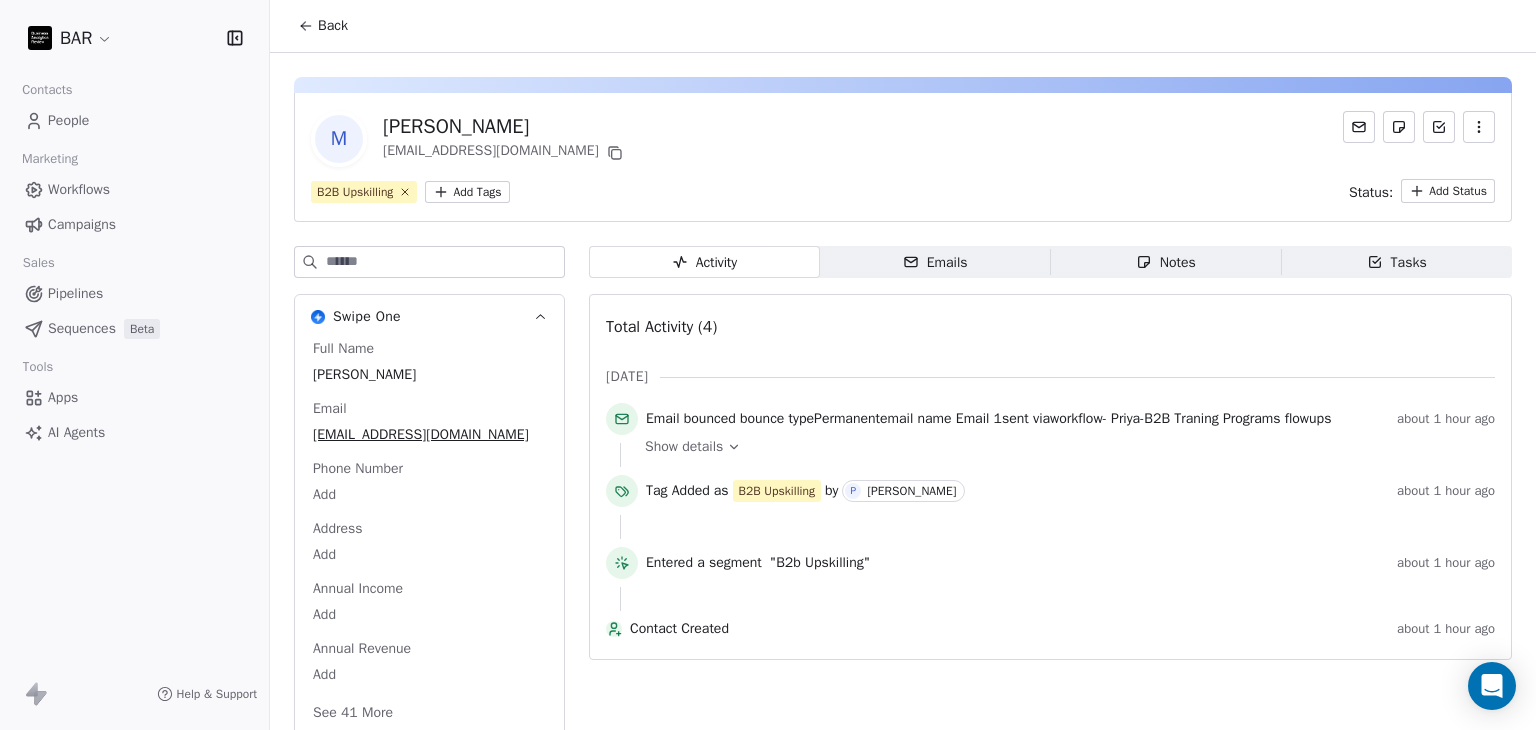 click 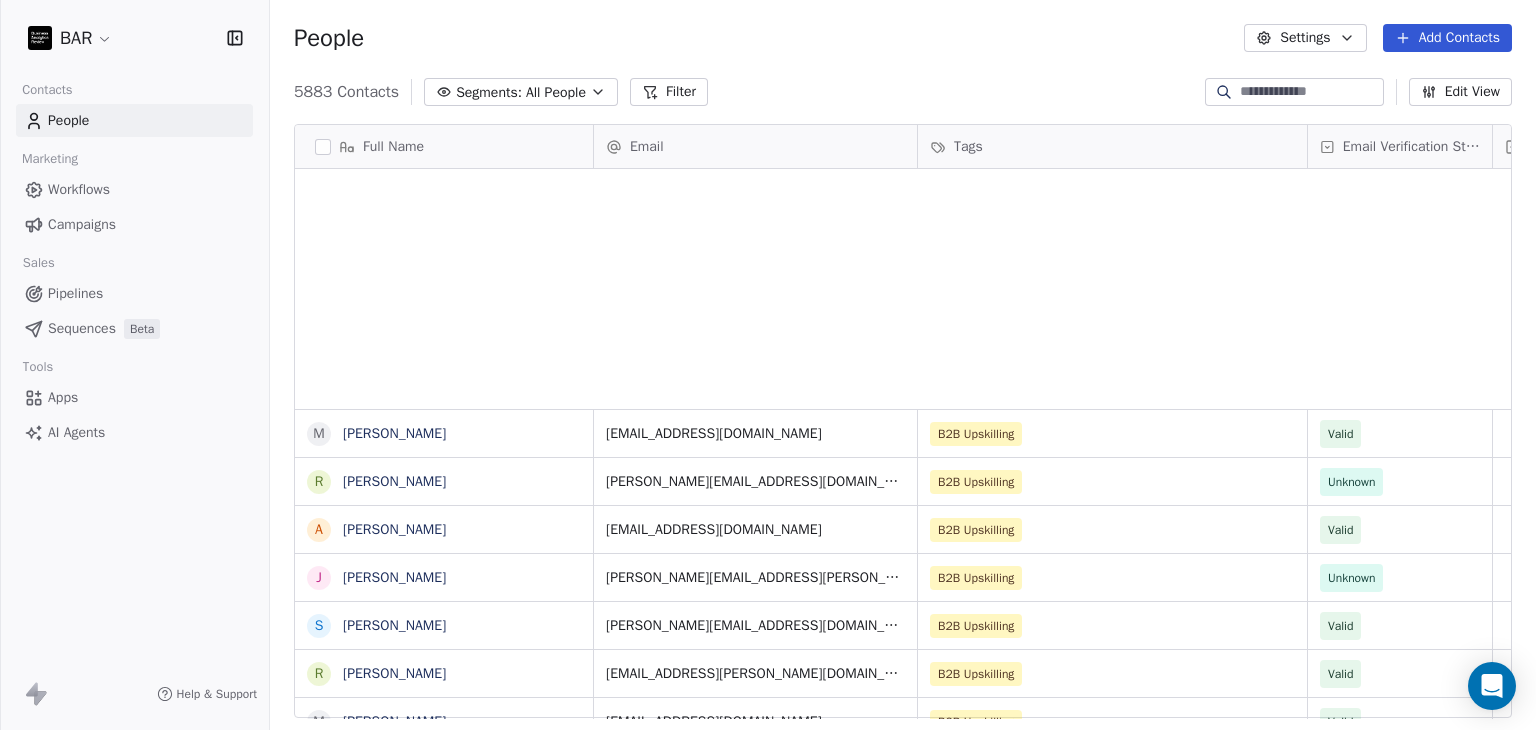 scroll, scrollTop: 1200, scrollLeft: 0, axis: vertical 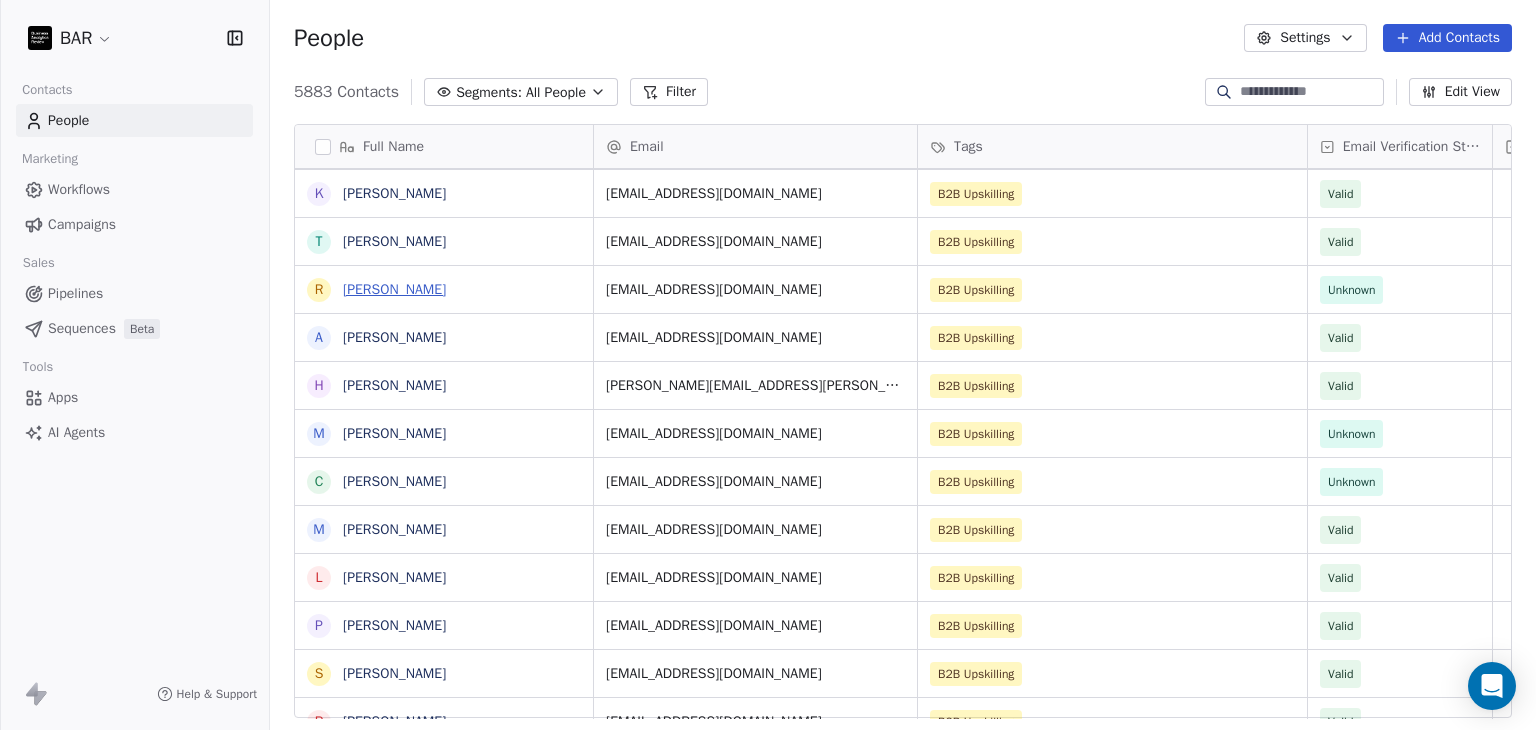 click on "[PERSON_NAME]" at bounding box center (394, 289) 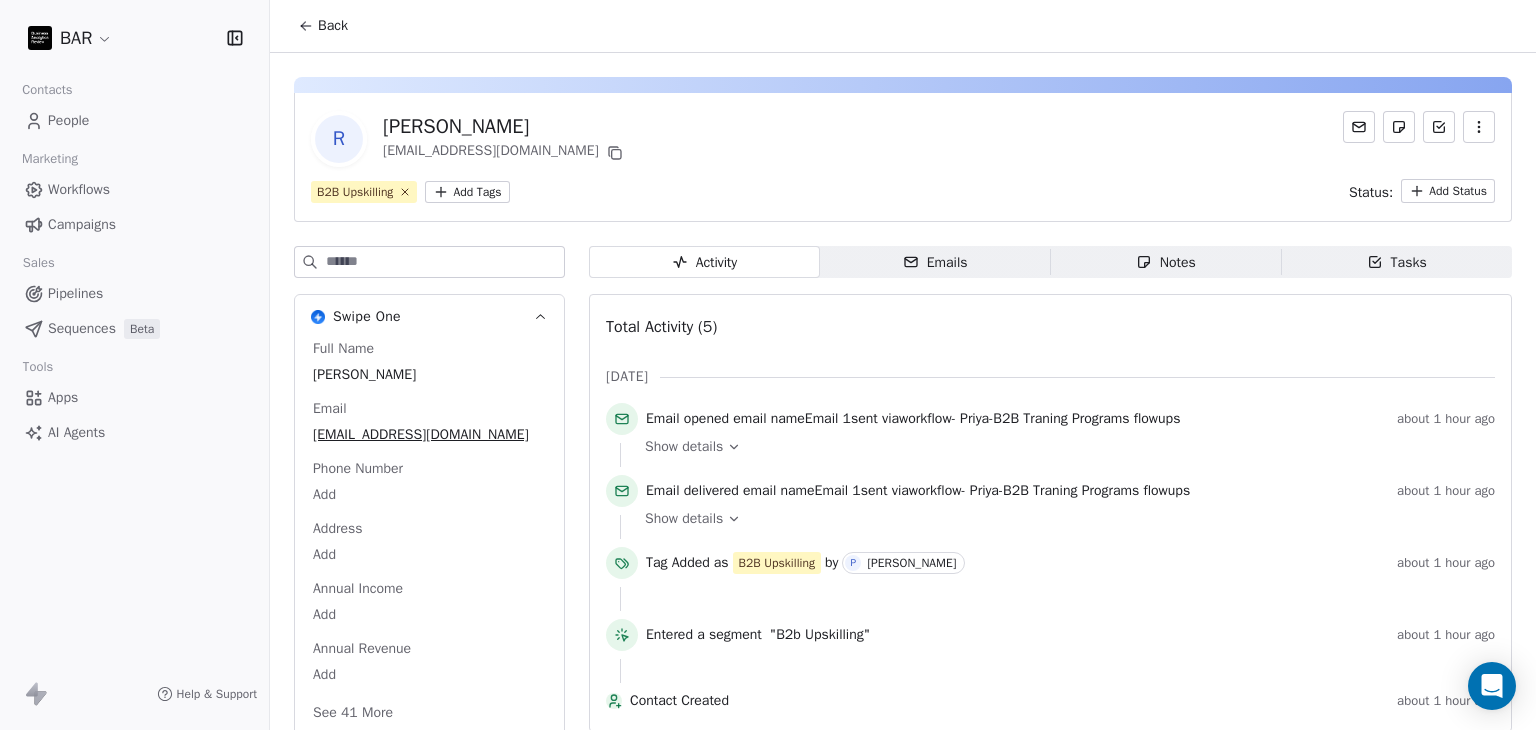 click 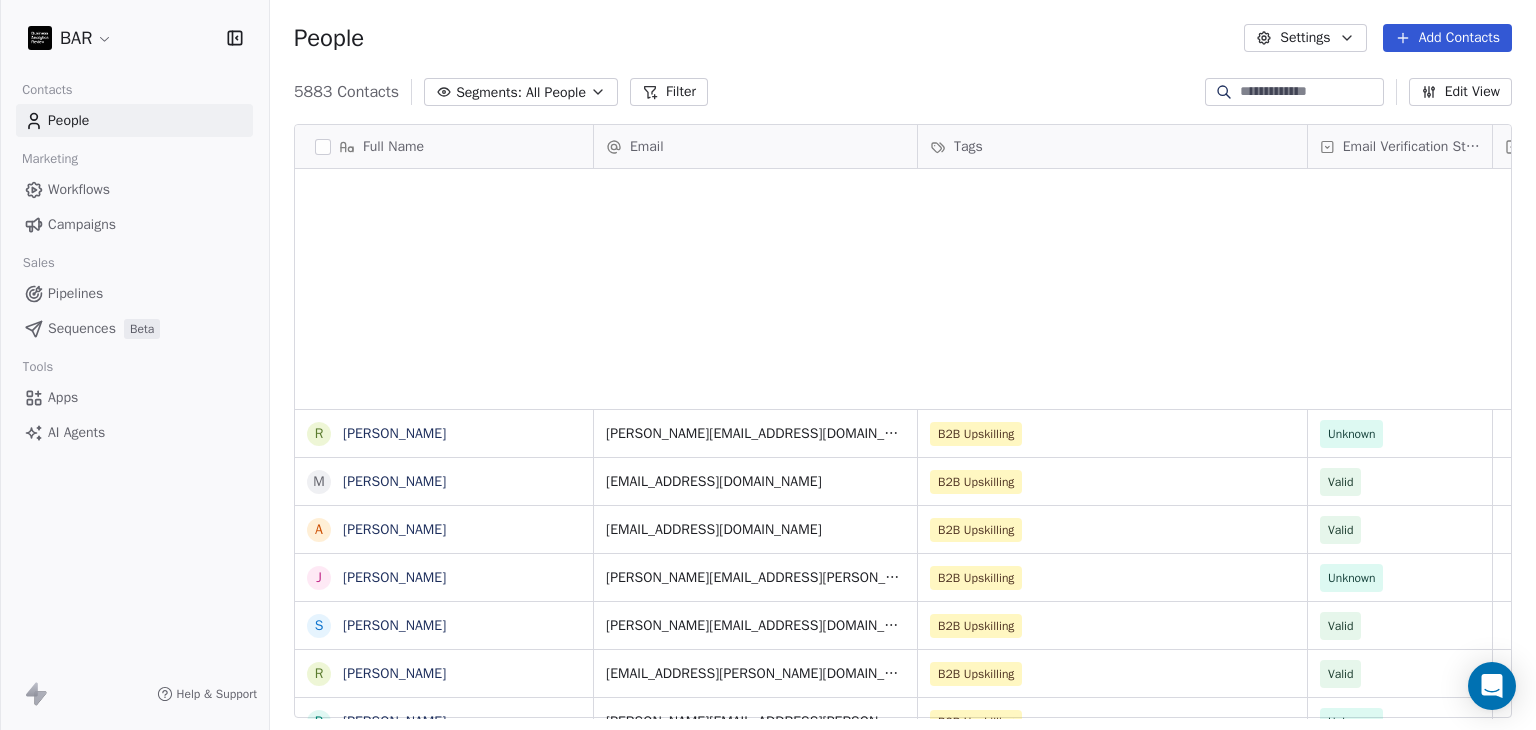 scroll, scrollTop: 1200, scrollLeft: 0, axis: vertical 